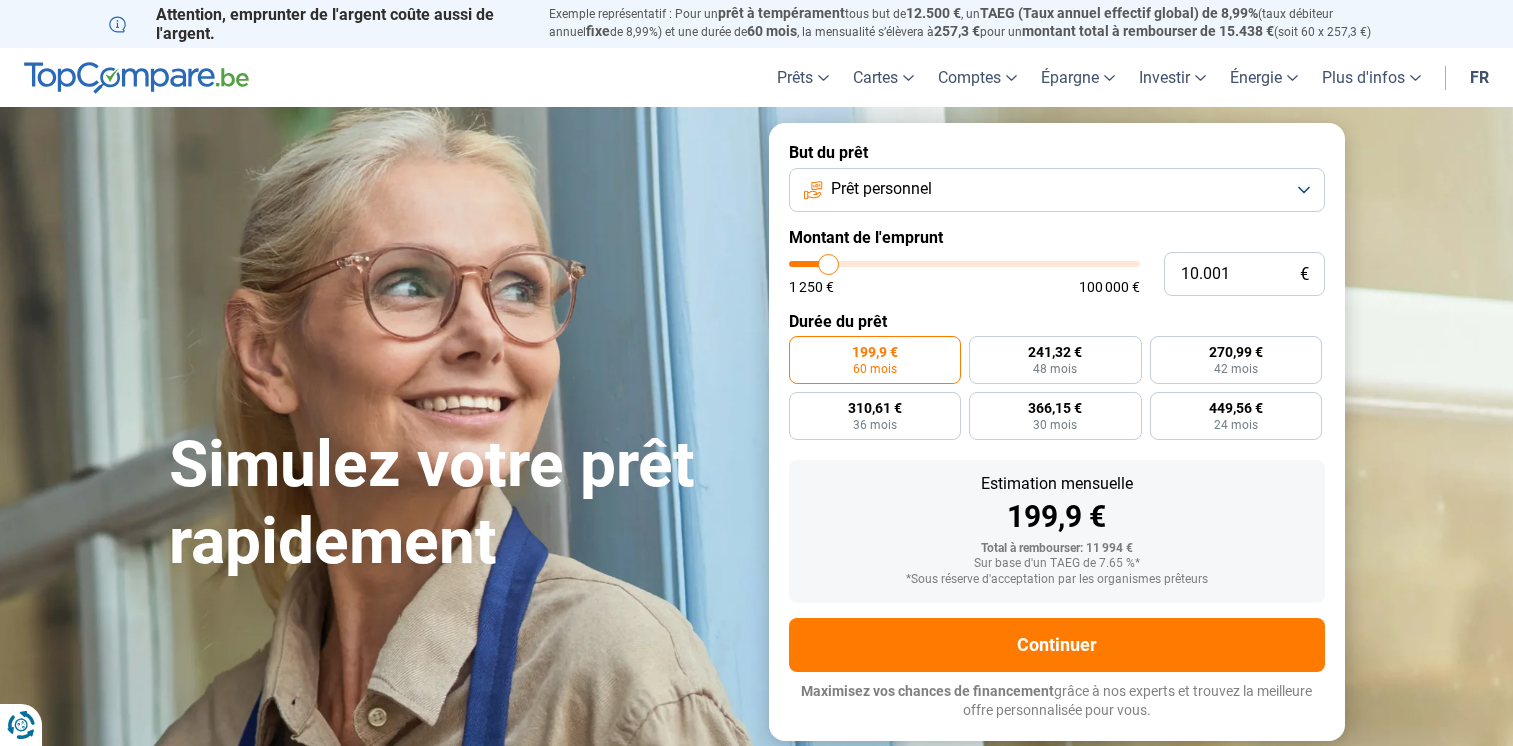 scroll, scrollTop: 0, scrollLeft: 0, axis: both 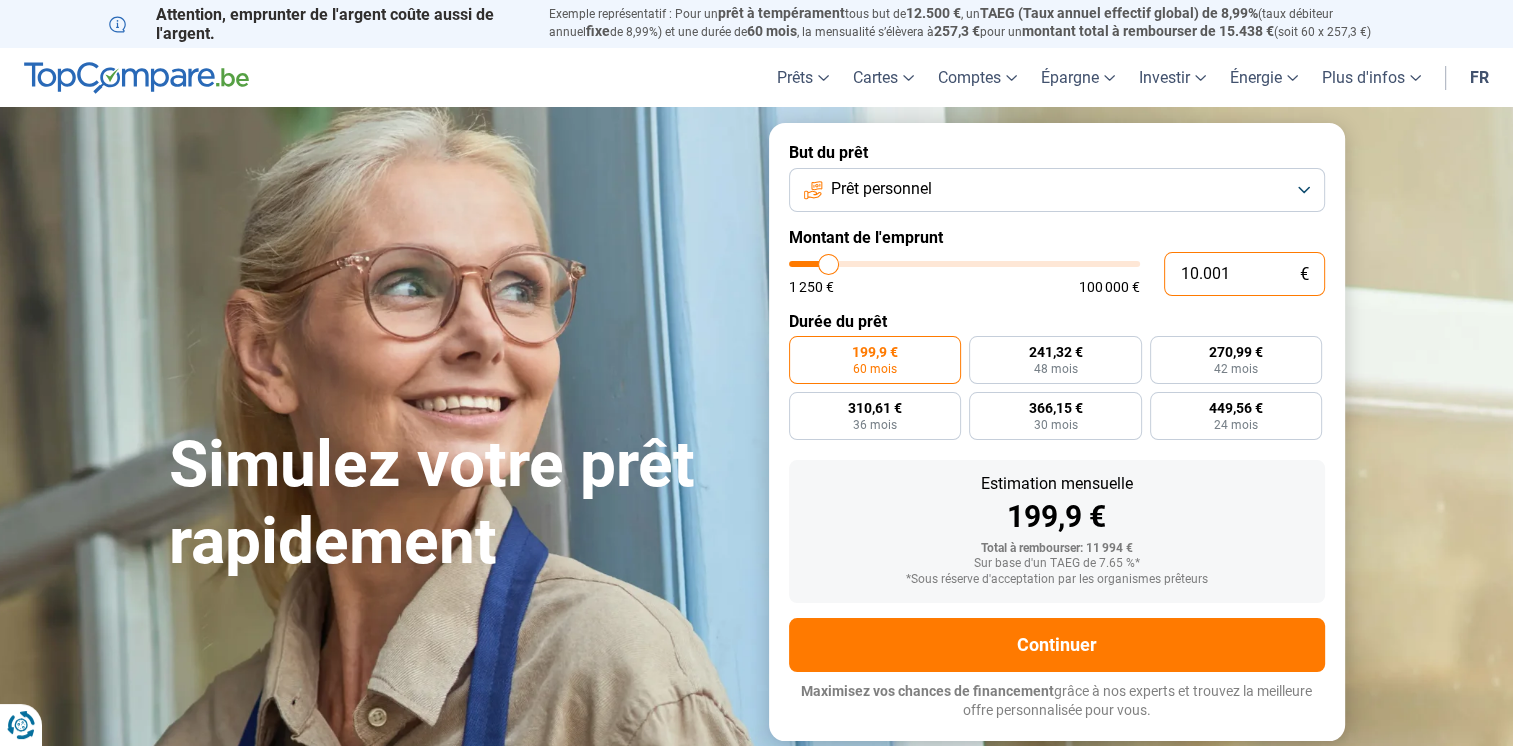drag, startPoint x: 1228, startPoint y: 275, endPoint x: 1133, endPoint y: 275, distance: 95 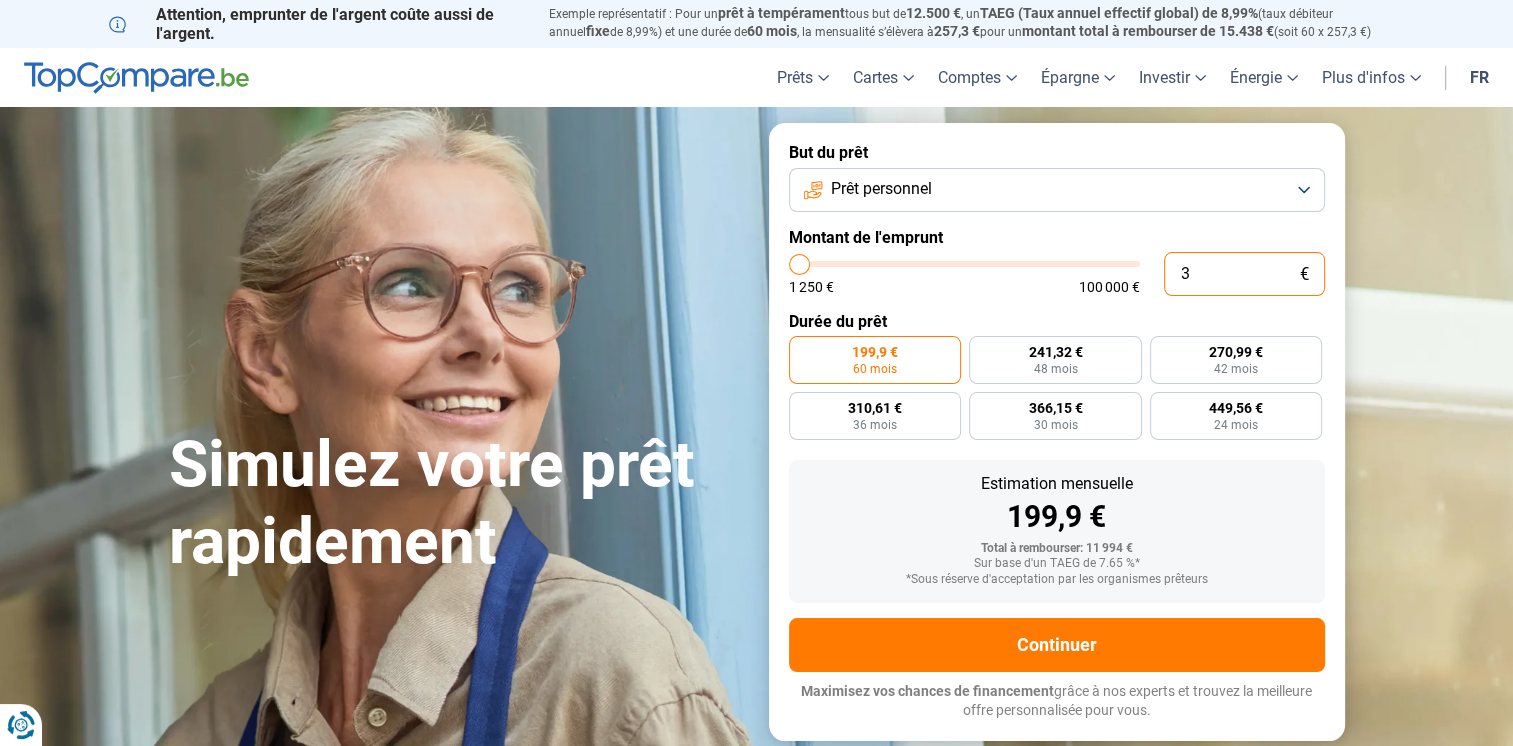 type on "30" 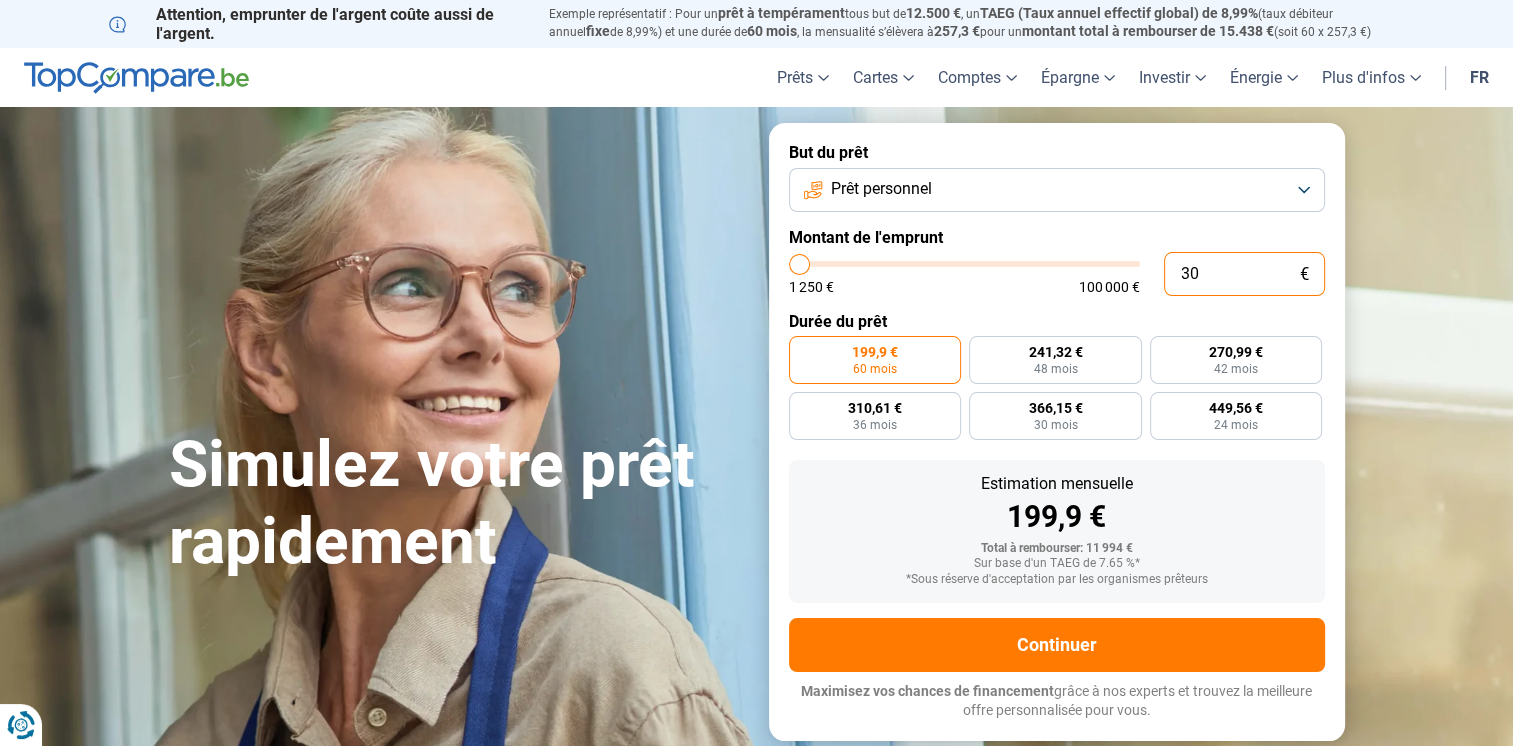 type on "300" 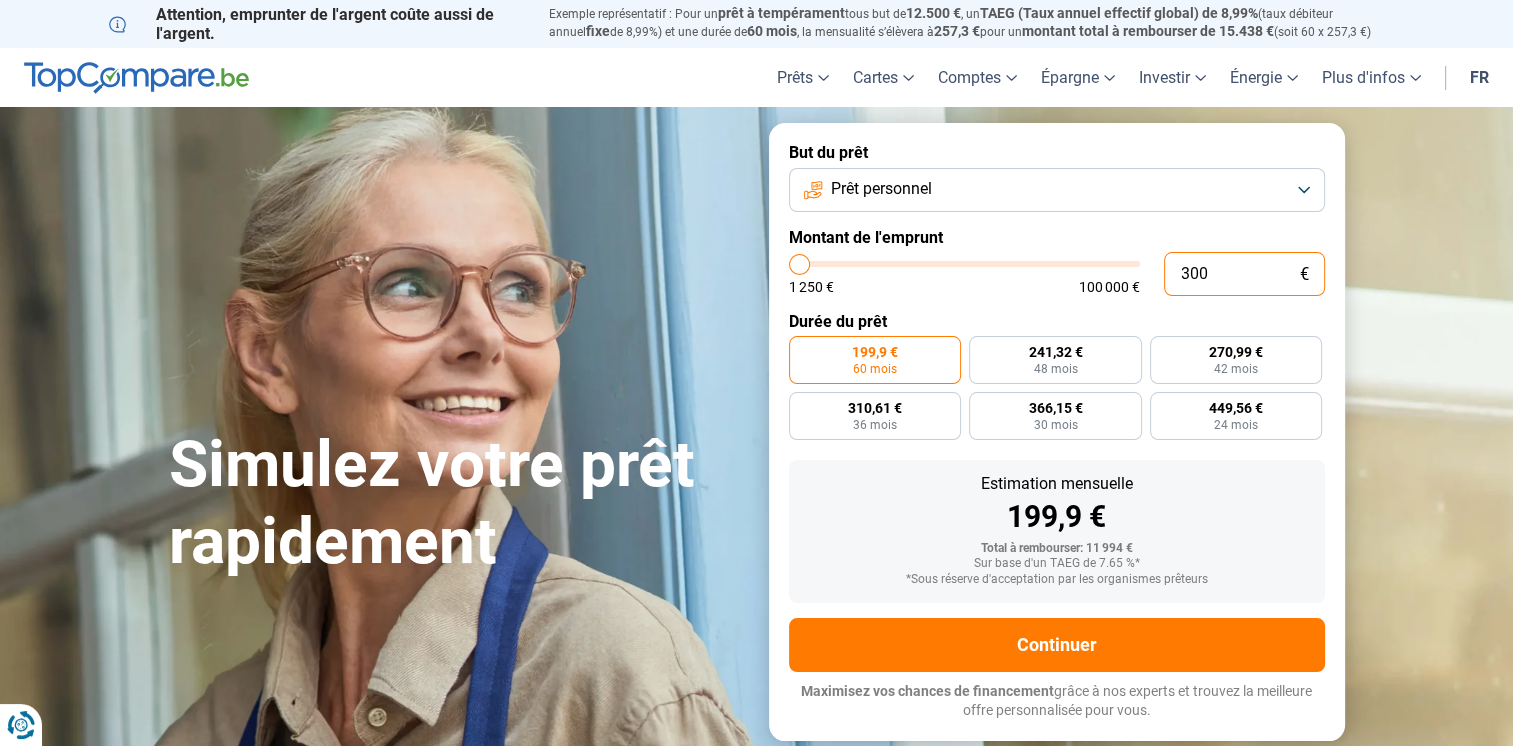 type on "3.000" 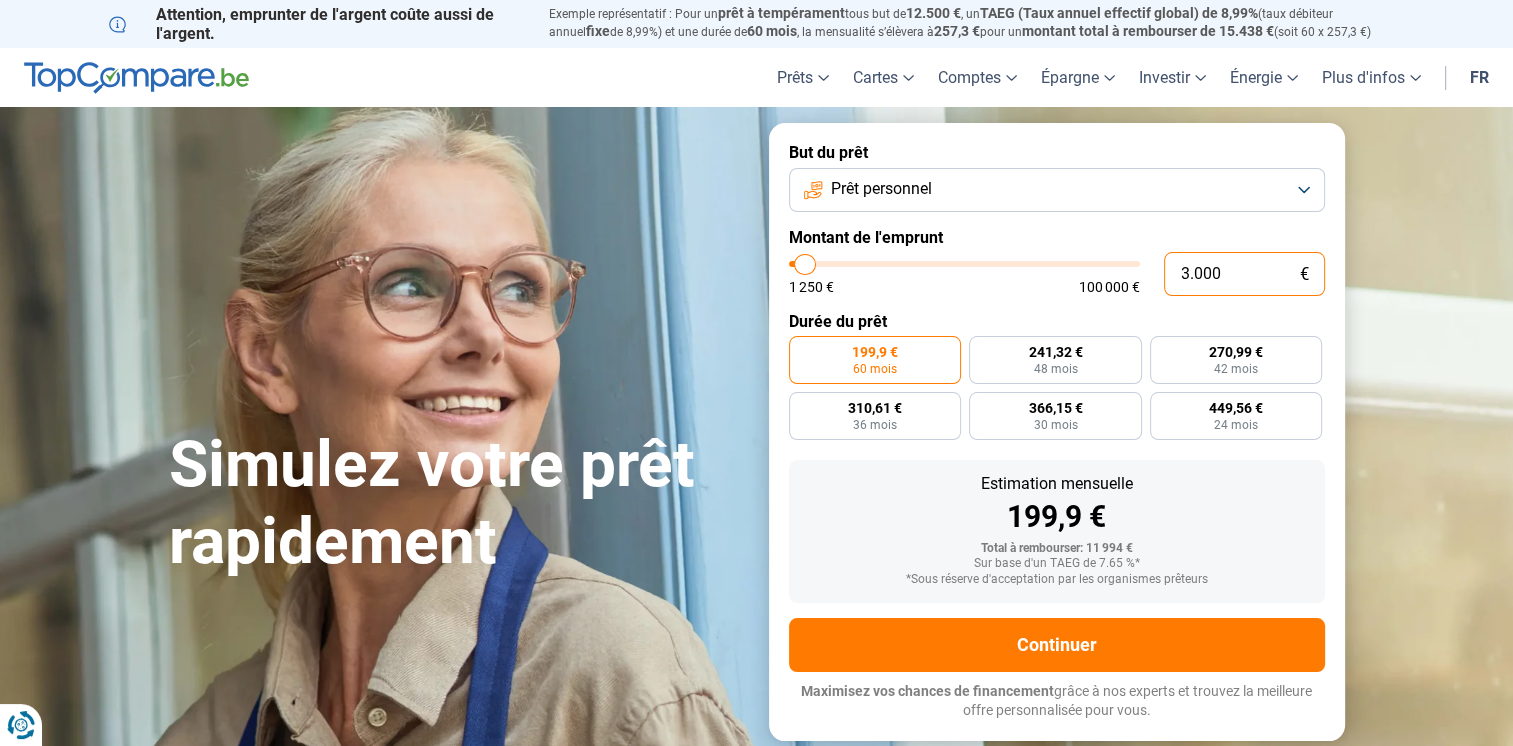 type on "30.000" 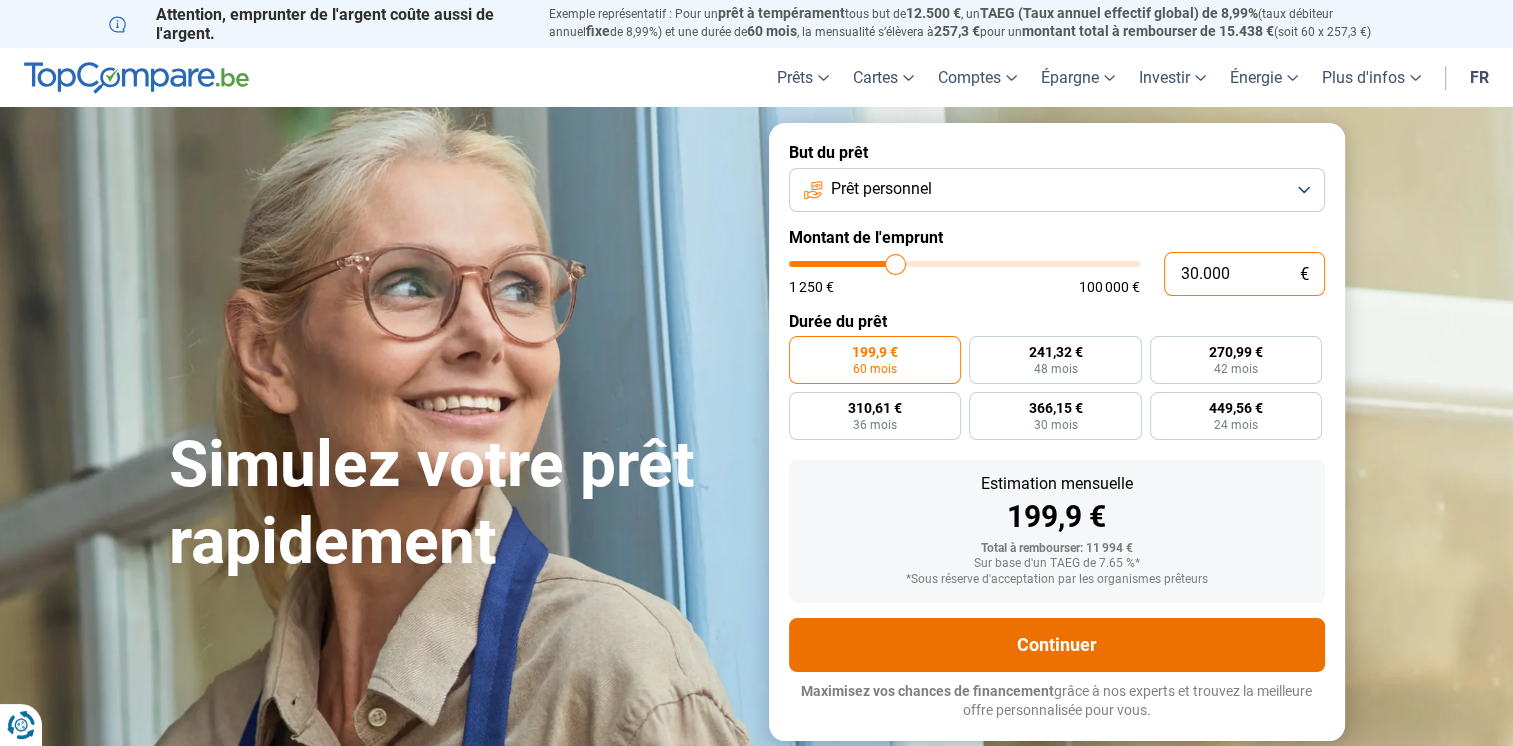 radio on "false" 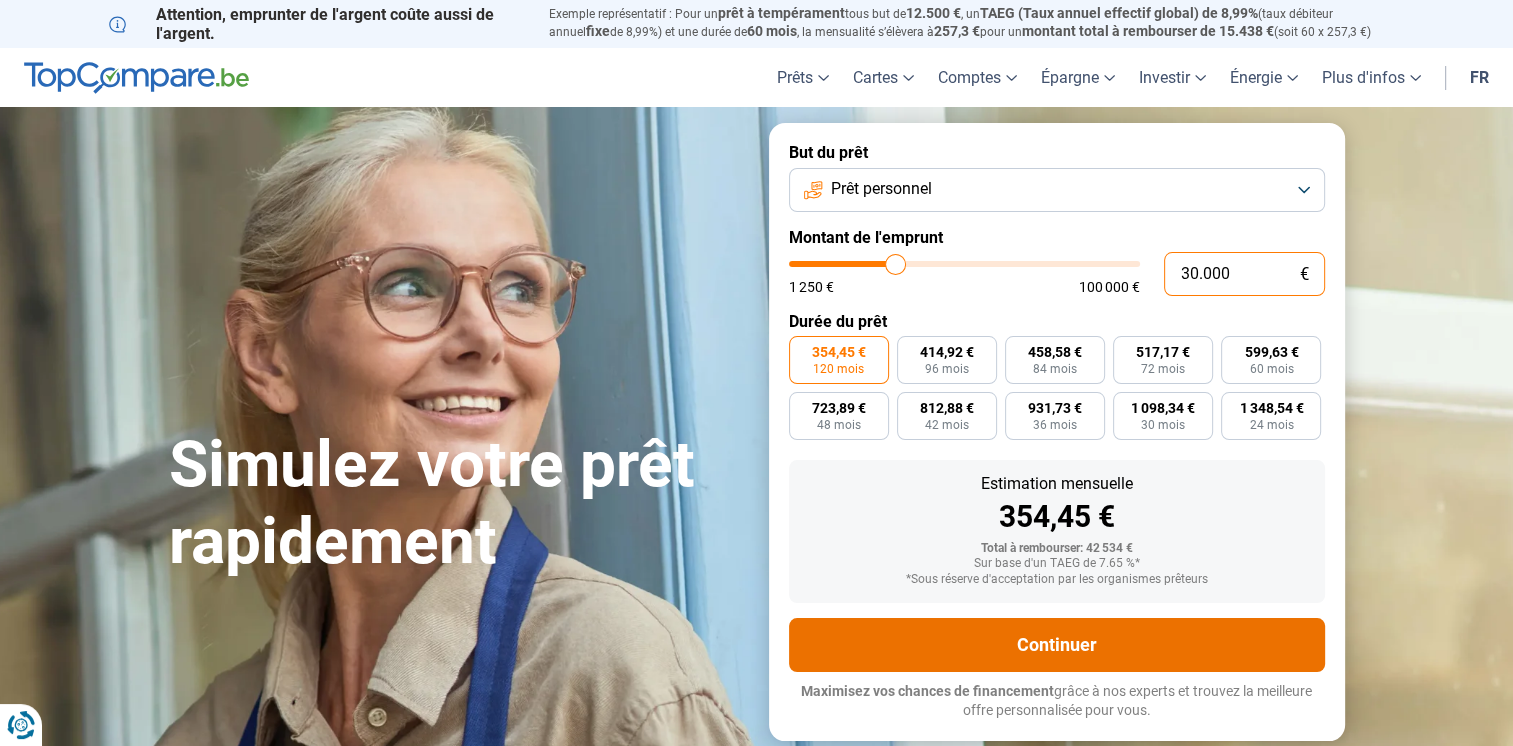 type on "30.000" 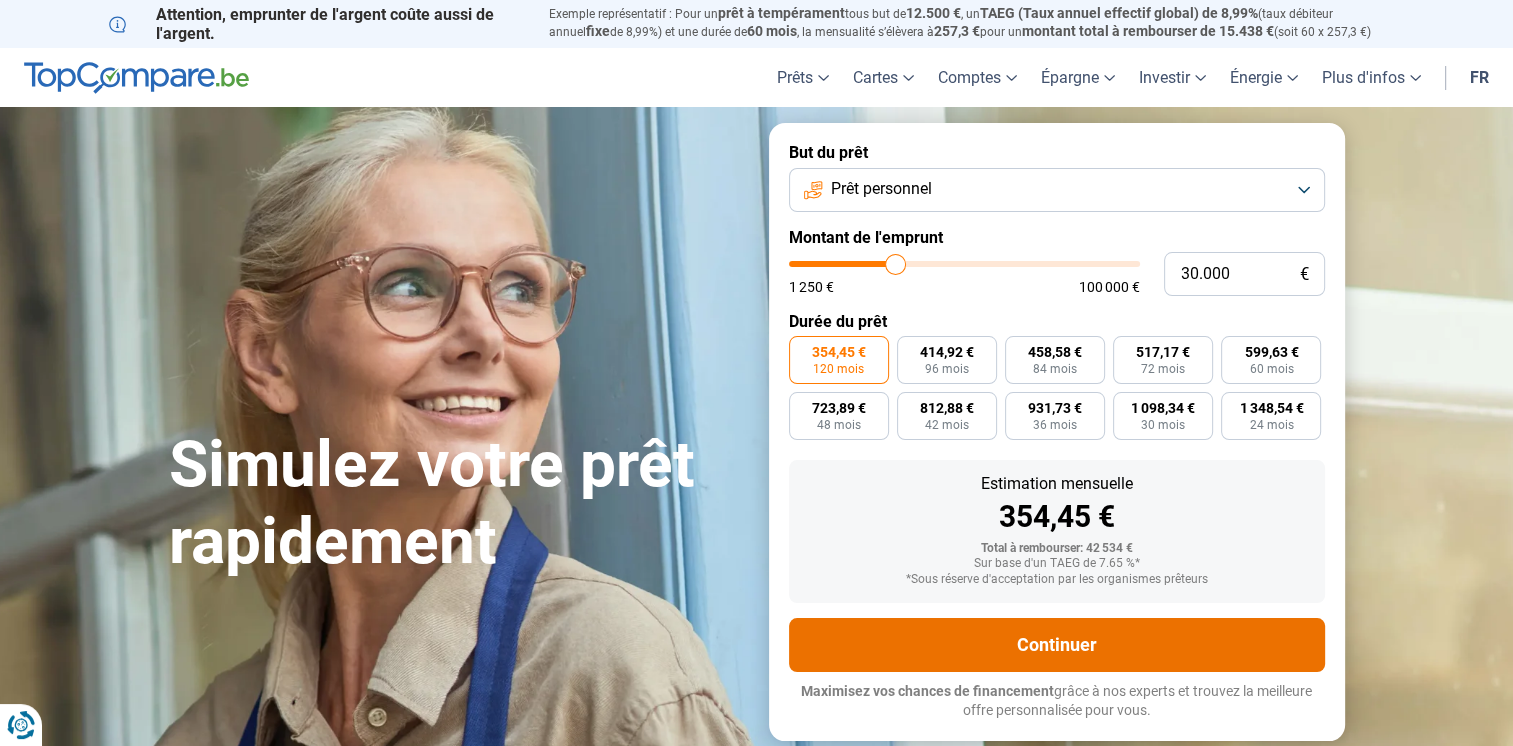 click on "Continuer" at bounding box center (1057, 645) 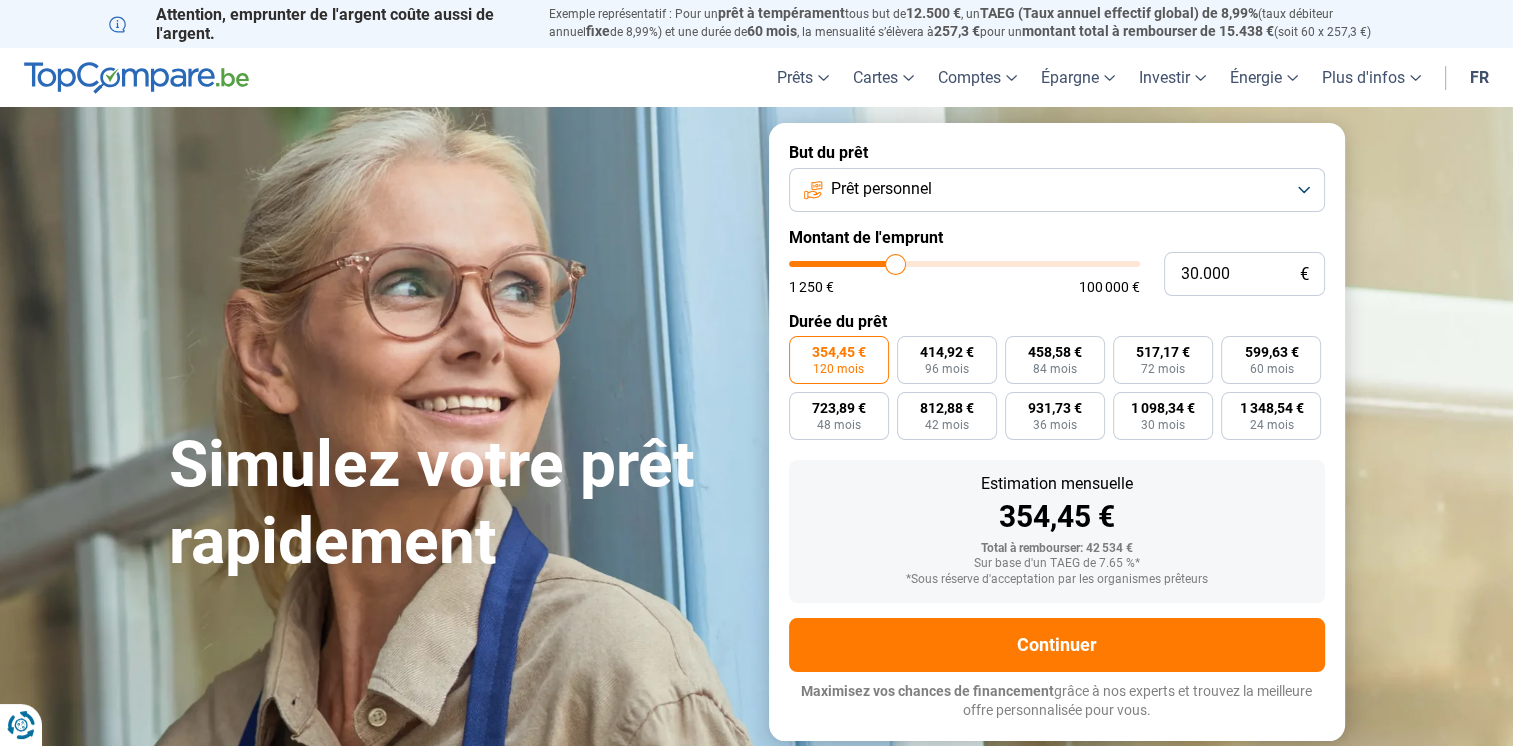 click on "Prêt personnel" at bounding box center (1057, 190) 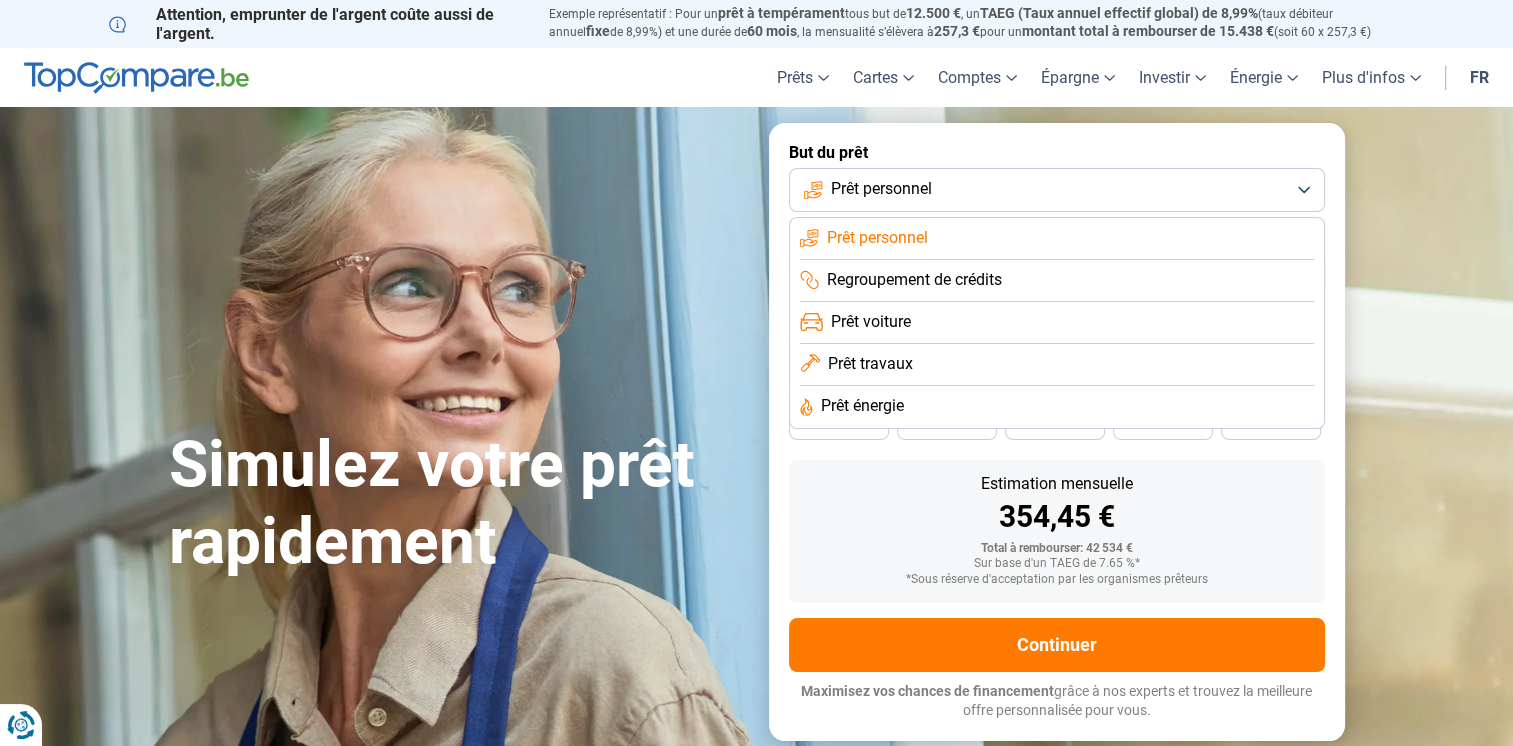 click on "Prêt personnel" at bounding box center [1057, 190] 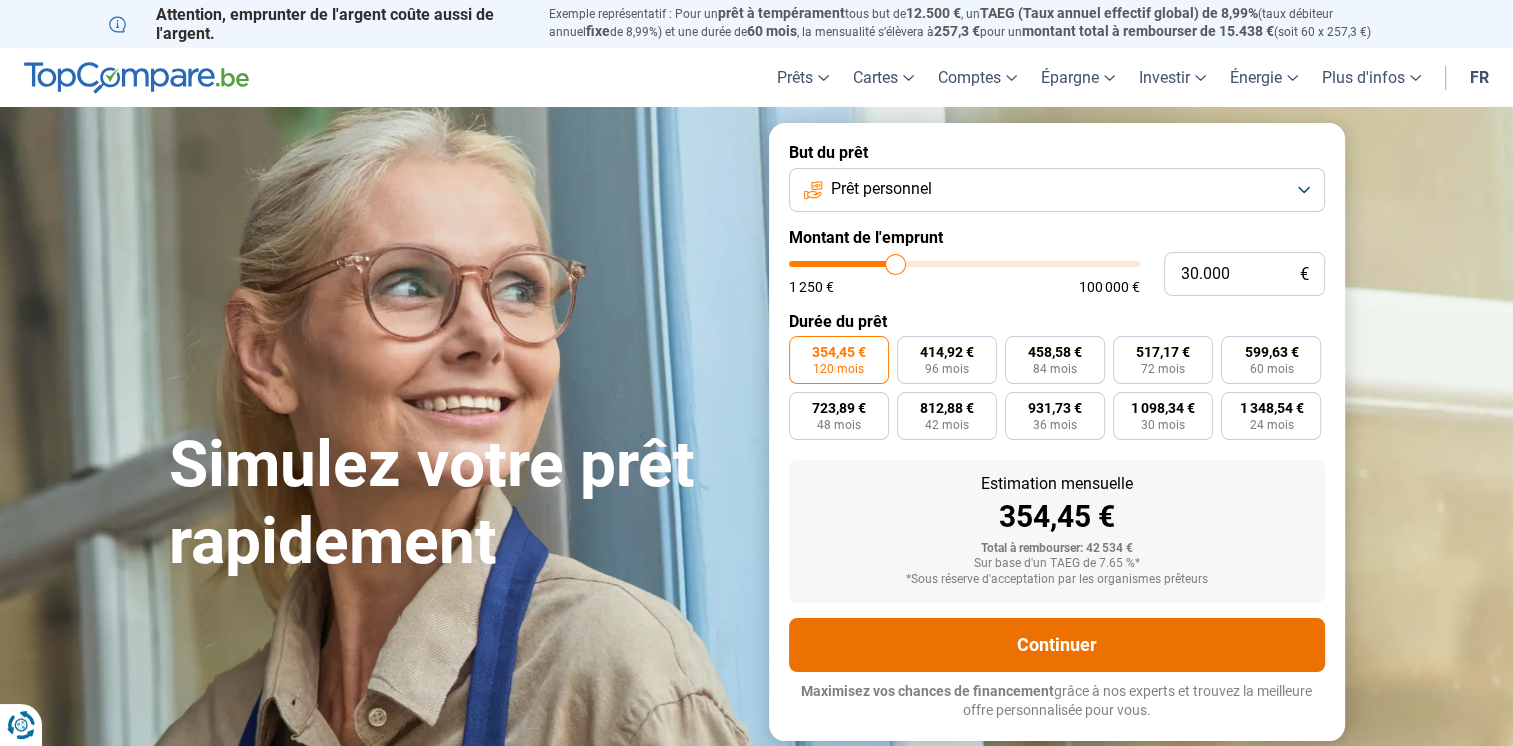 click on "Continuer" at bounding box center (1057, 645) 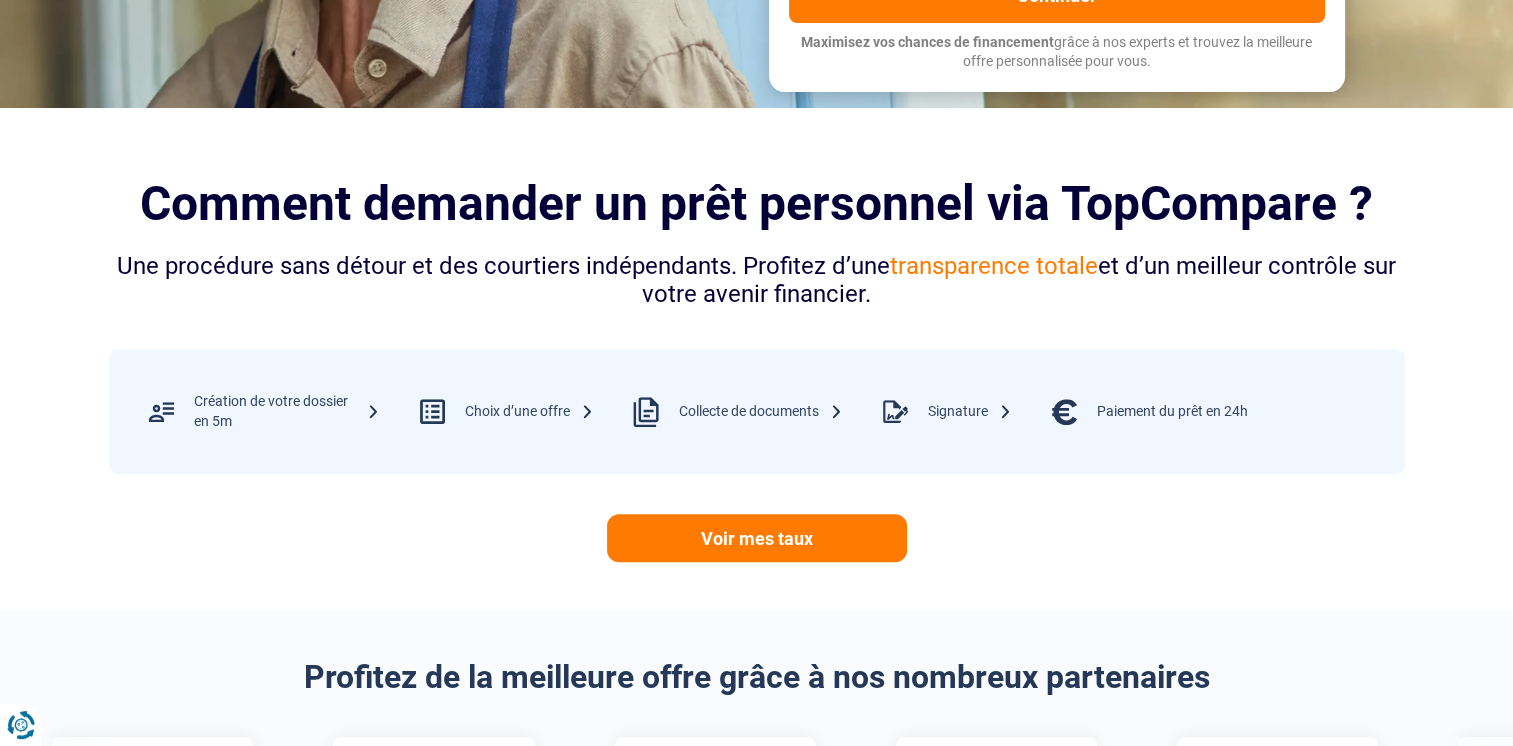 scroll, scrollTop: 700, scrollLeft: 0, axis: vertical 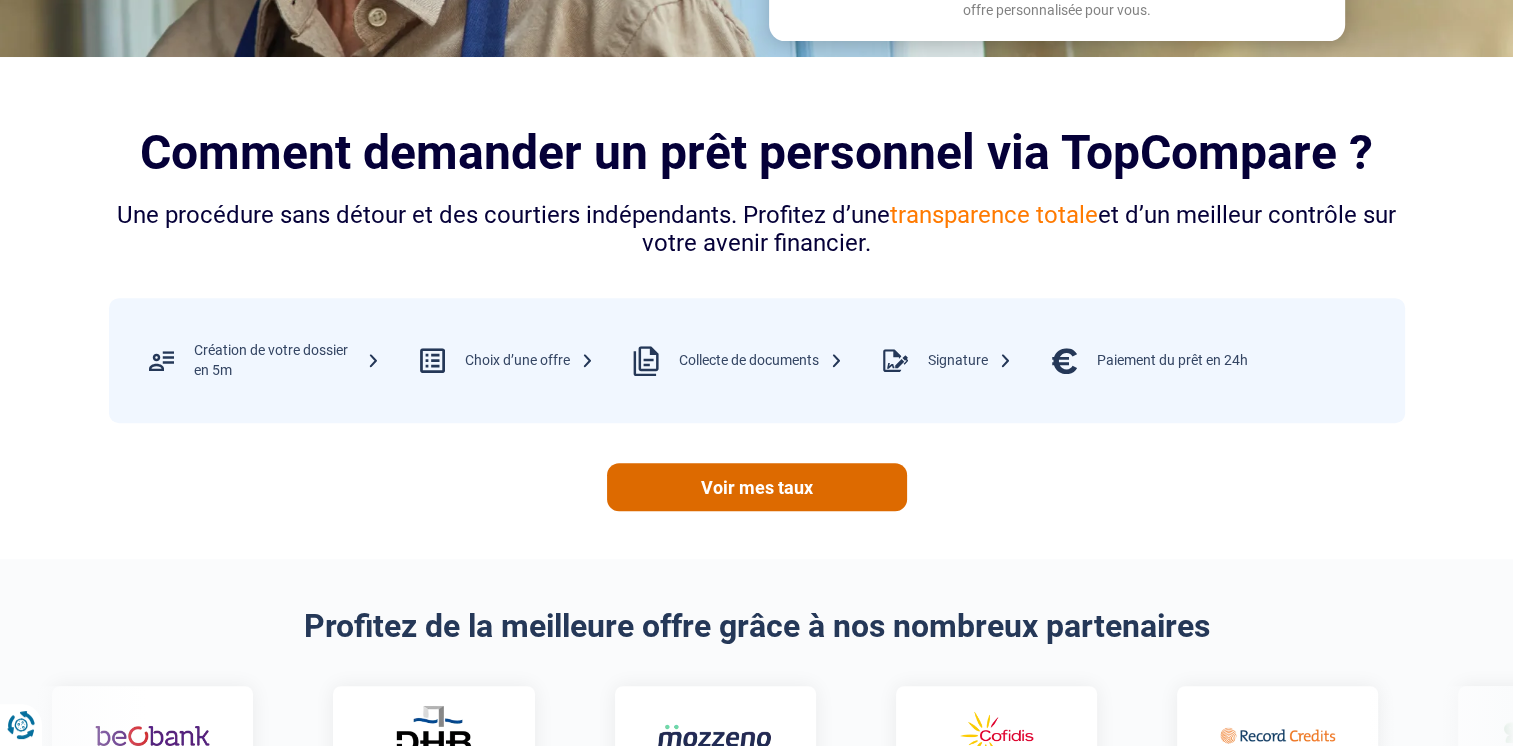 click on "Voir mes taux" at bounding box center [757, 487] 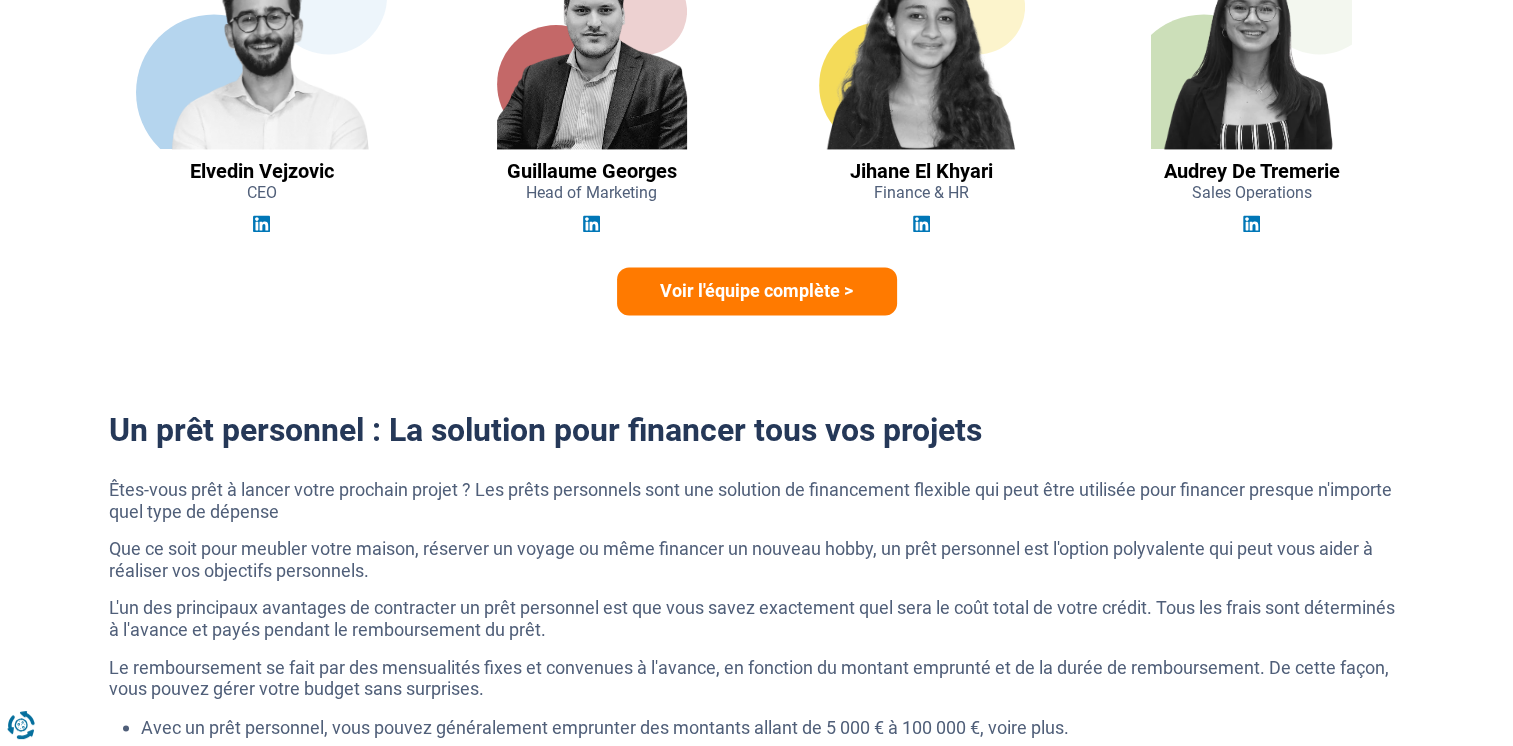 scroll, scrollTop: 3200, scrollLeft: 0, axis: vertical 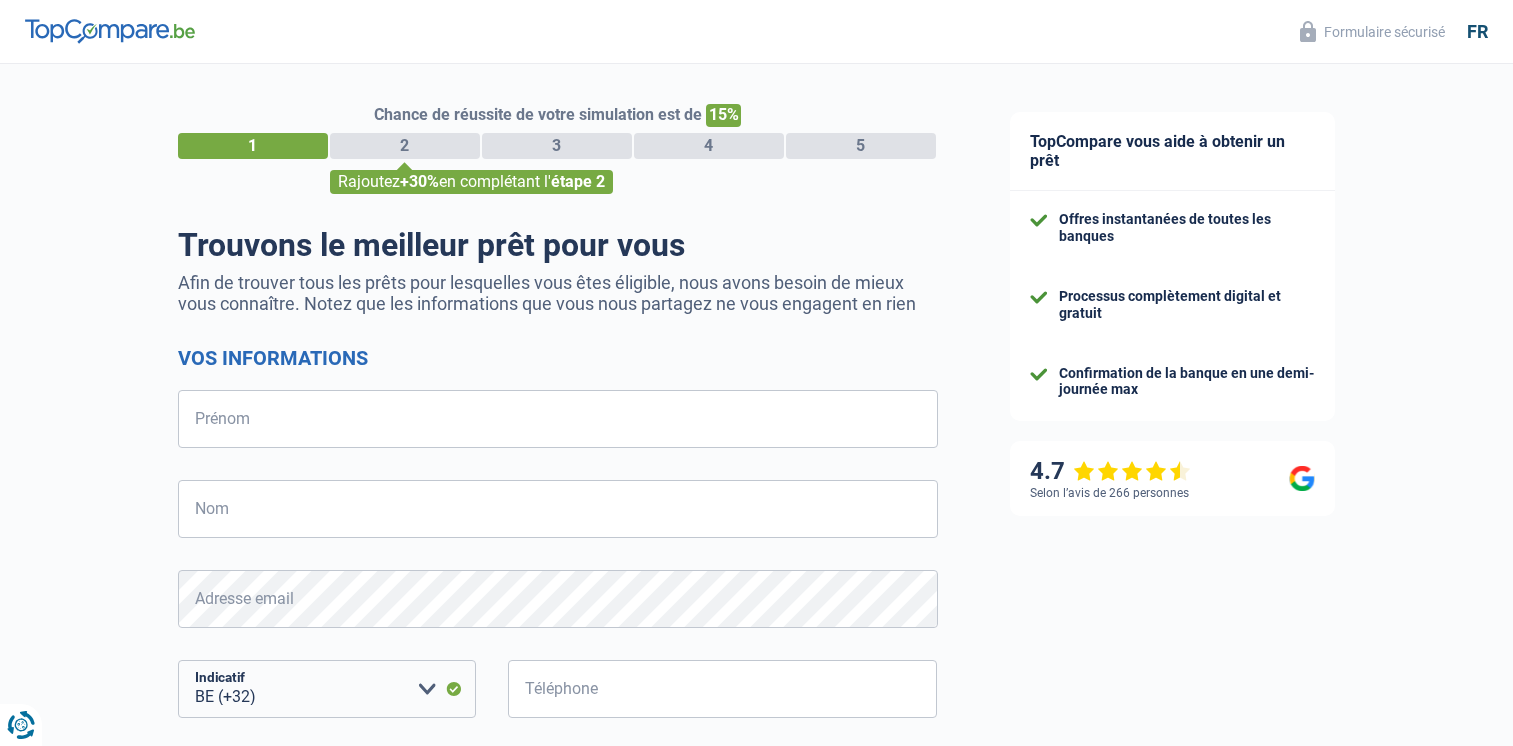 select on "32" 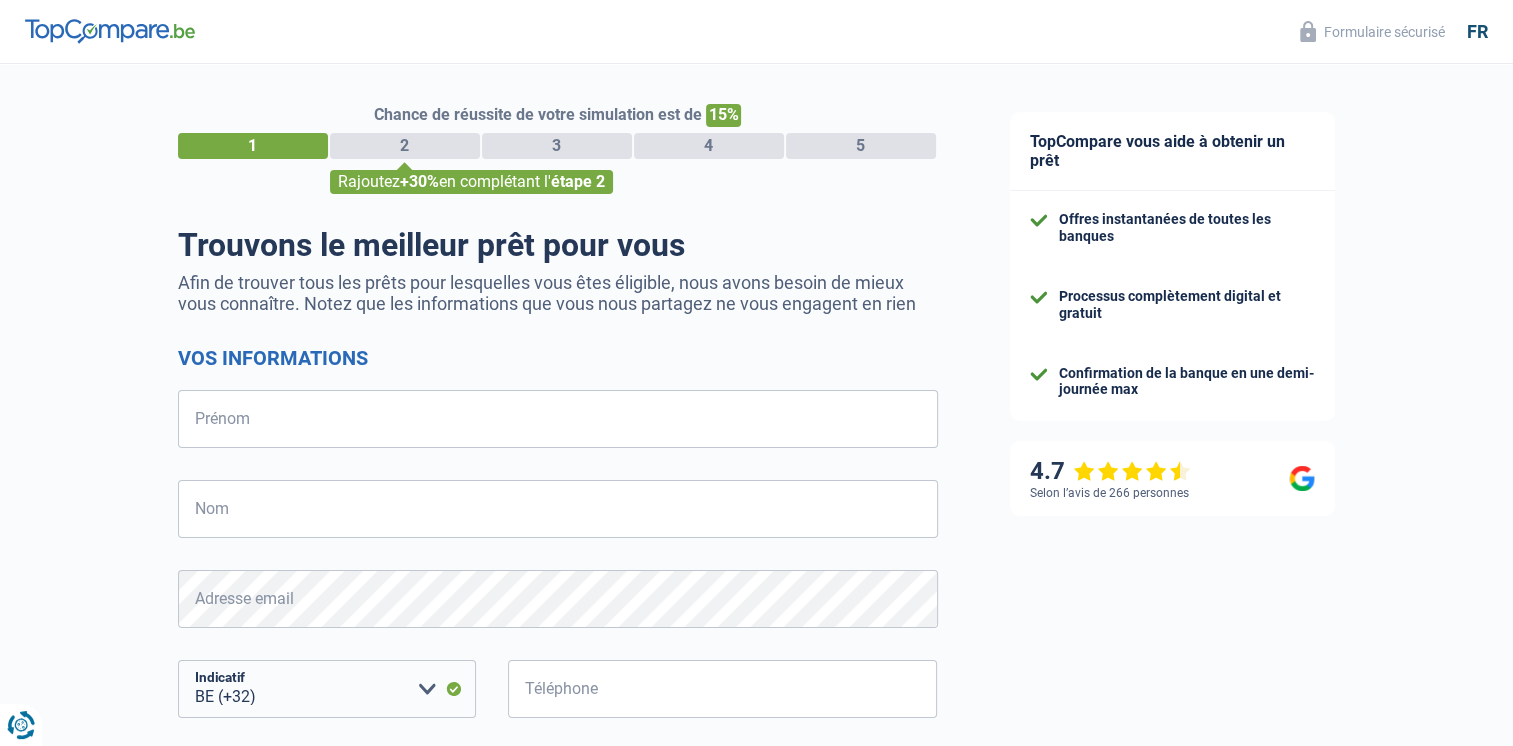 scroll, scrollTop: 0, scrollLeft: 0, axis: both 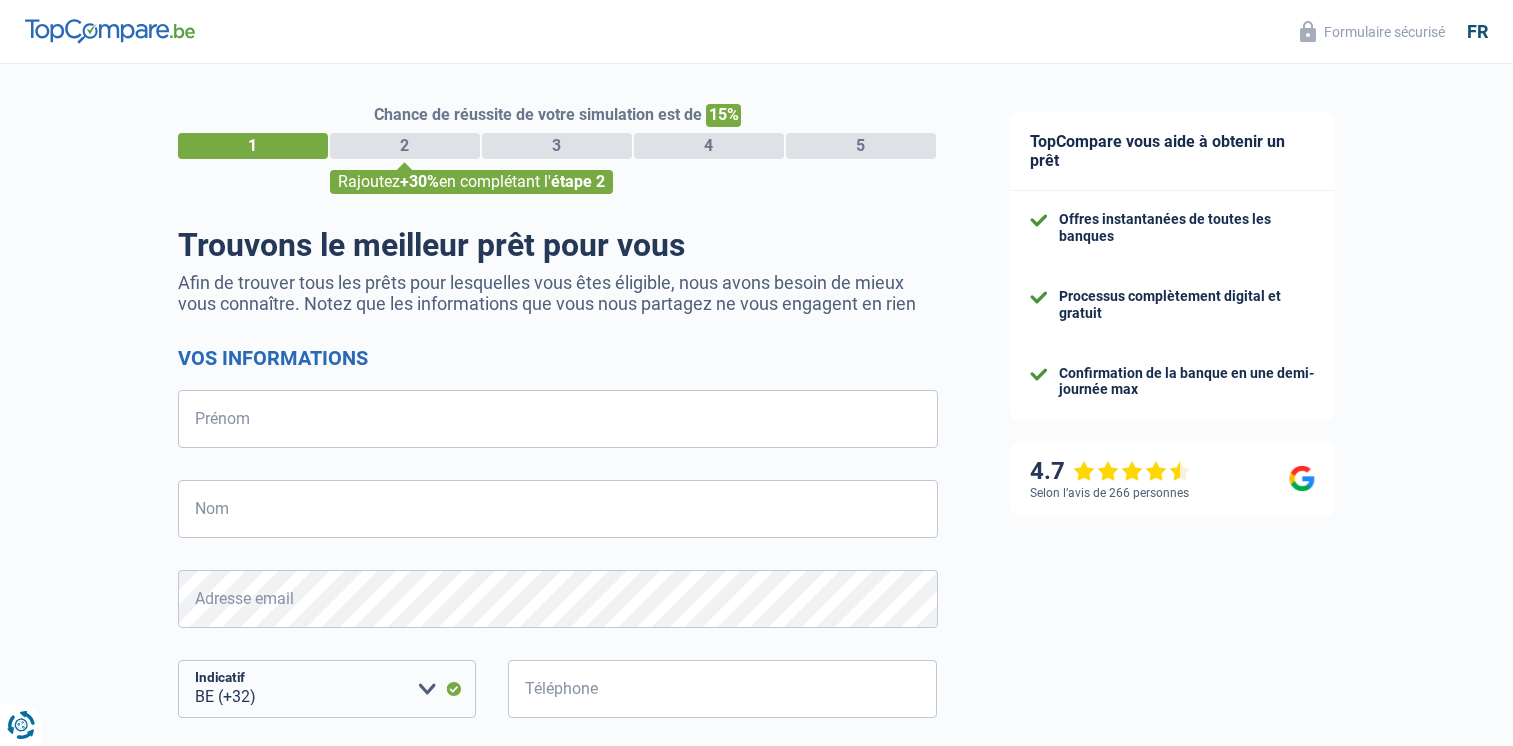 select on "32" 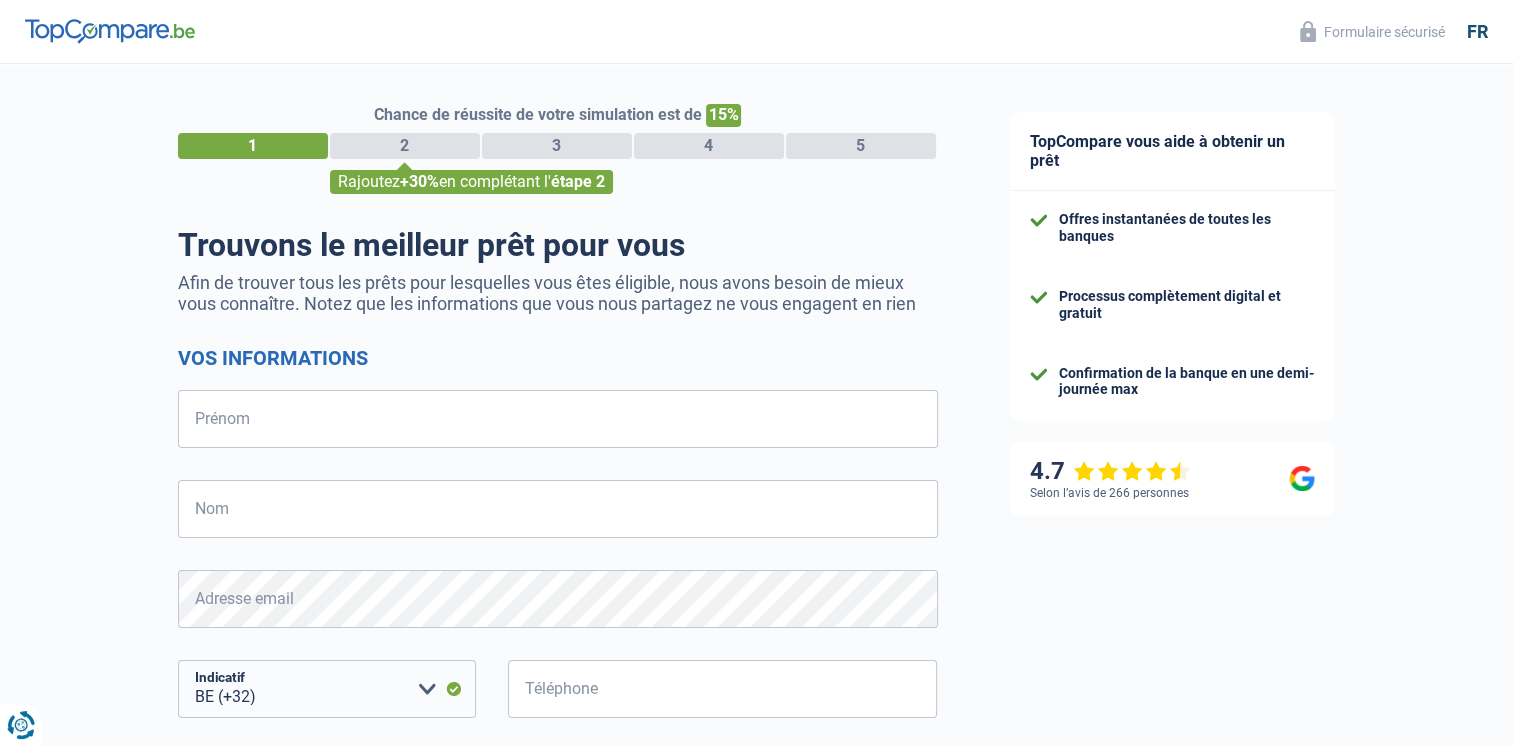 scroll, scrollTop: 0, scrollLeft: 0, axis: both 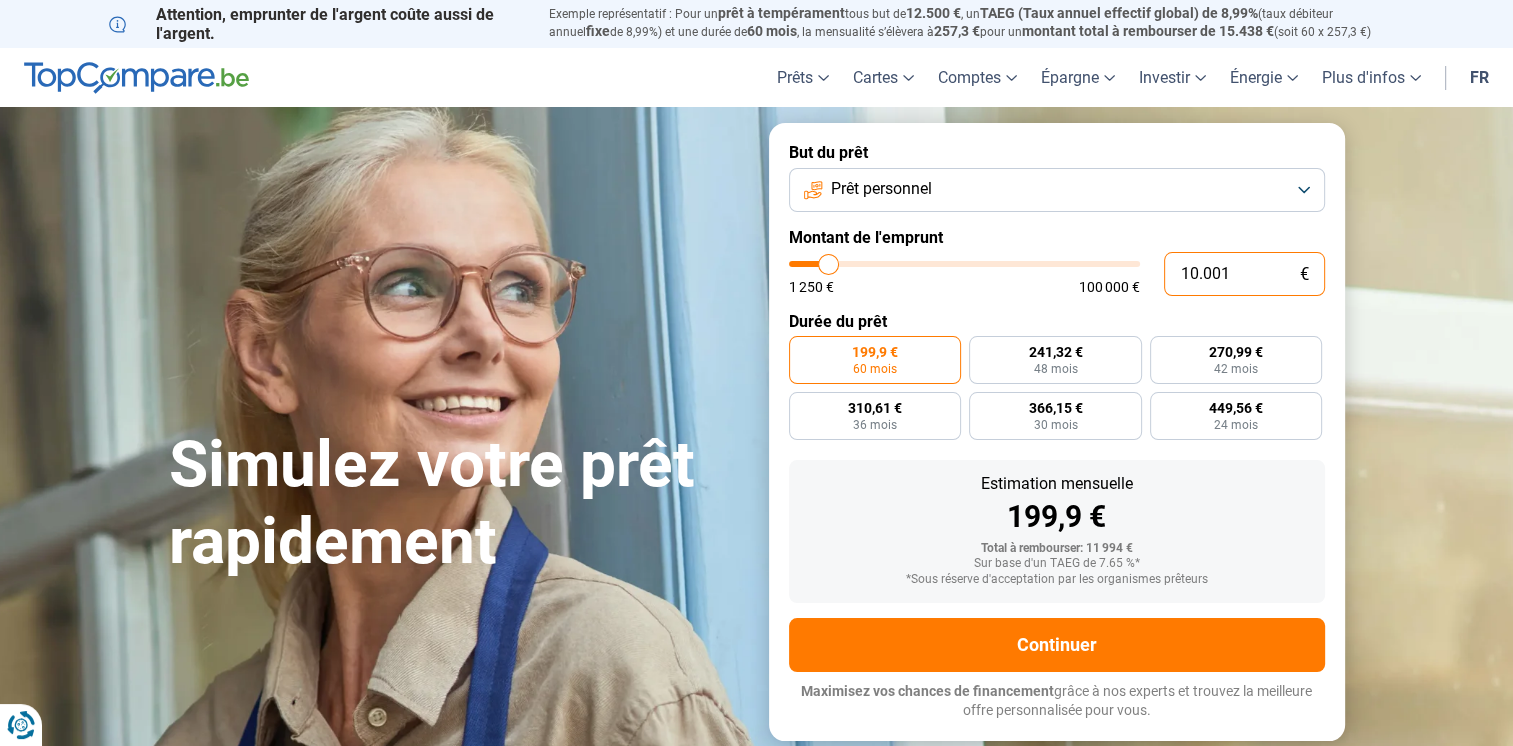 drag, startPoint x: 1240, startPoint y: 273, endPoint x: 1084, endPoint y: 275, distance: 156.01282 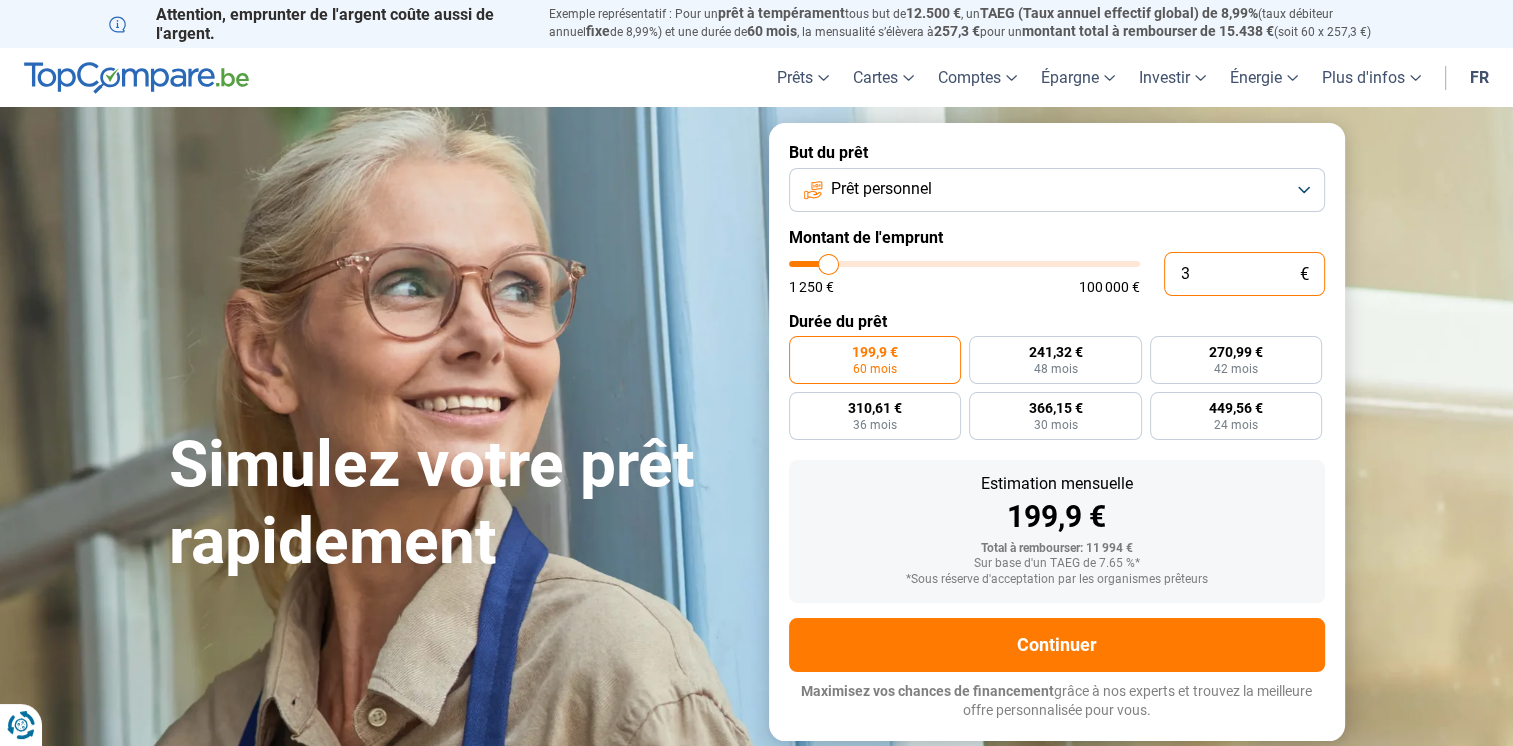 type on "1250" 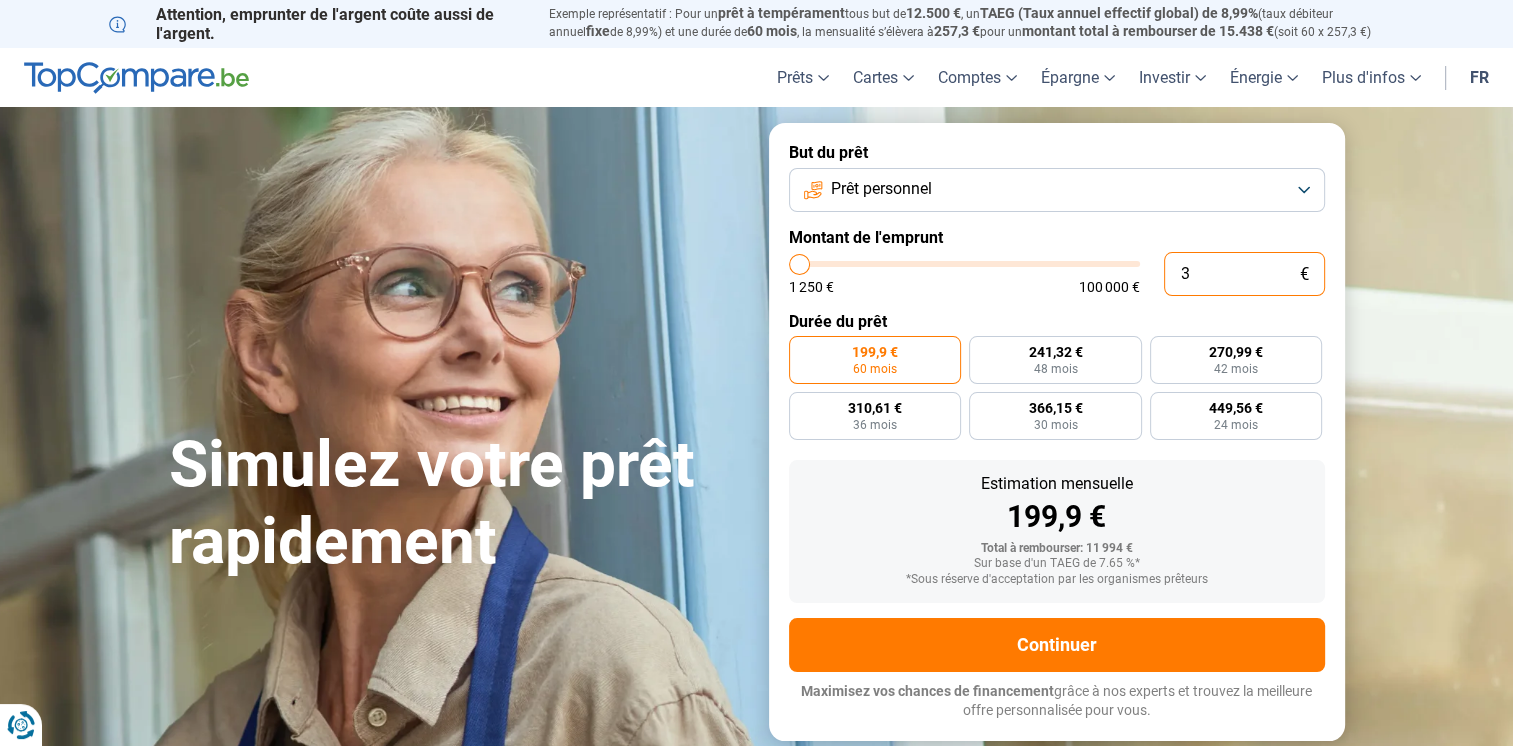 type on "30" 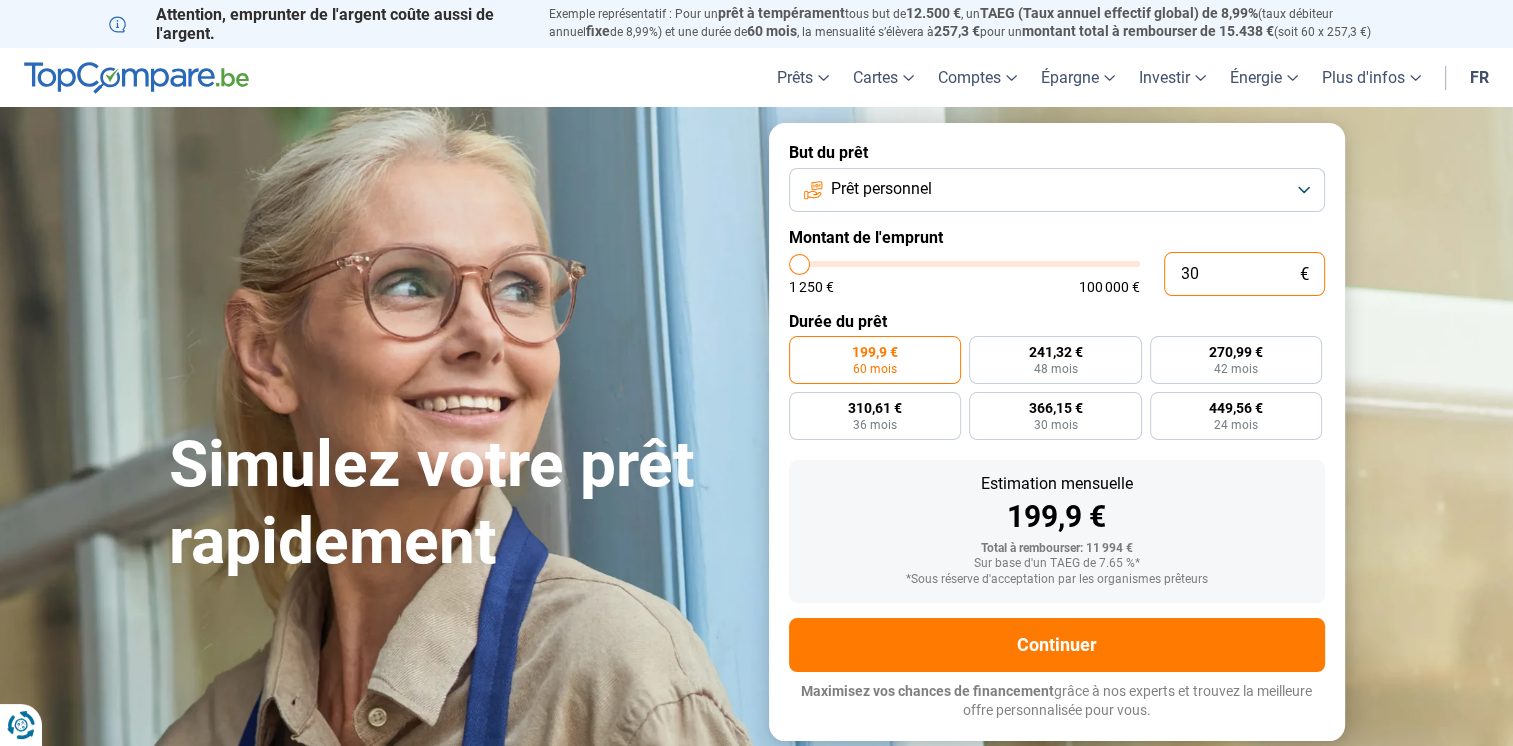 type on "300" 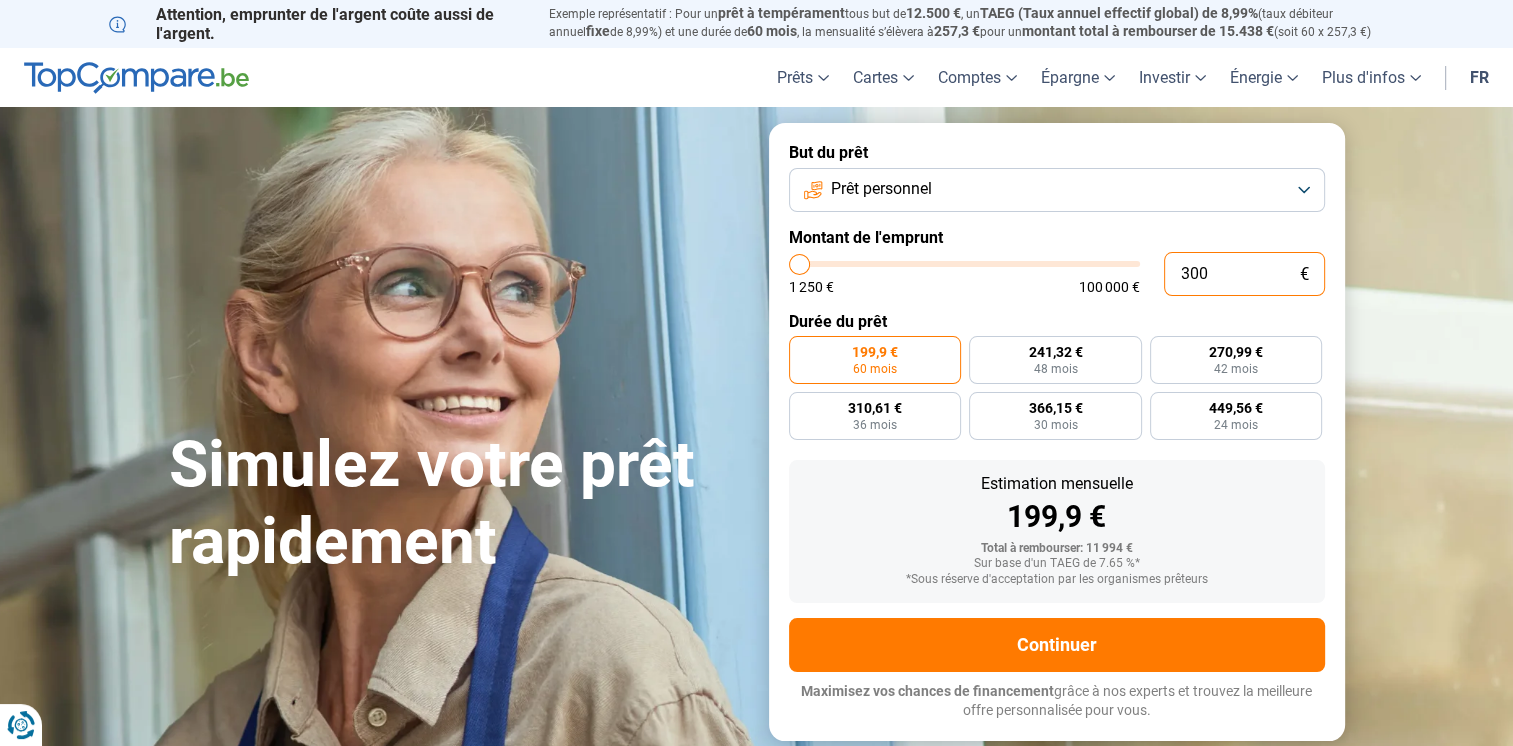 type on "3.000" 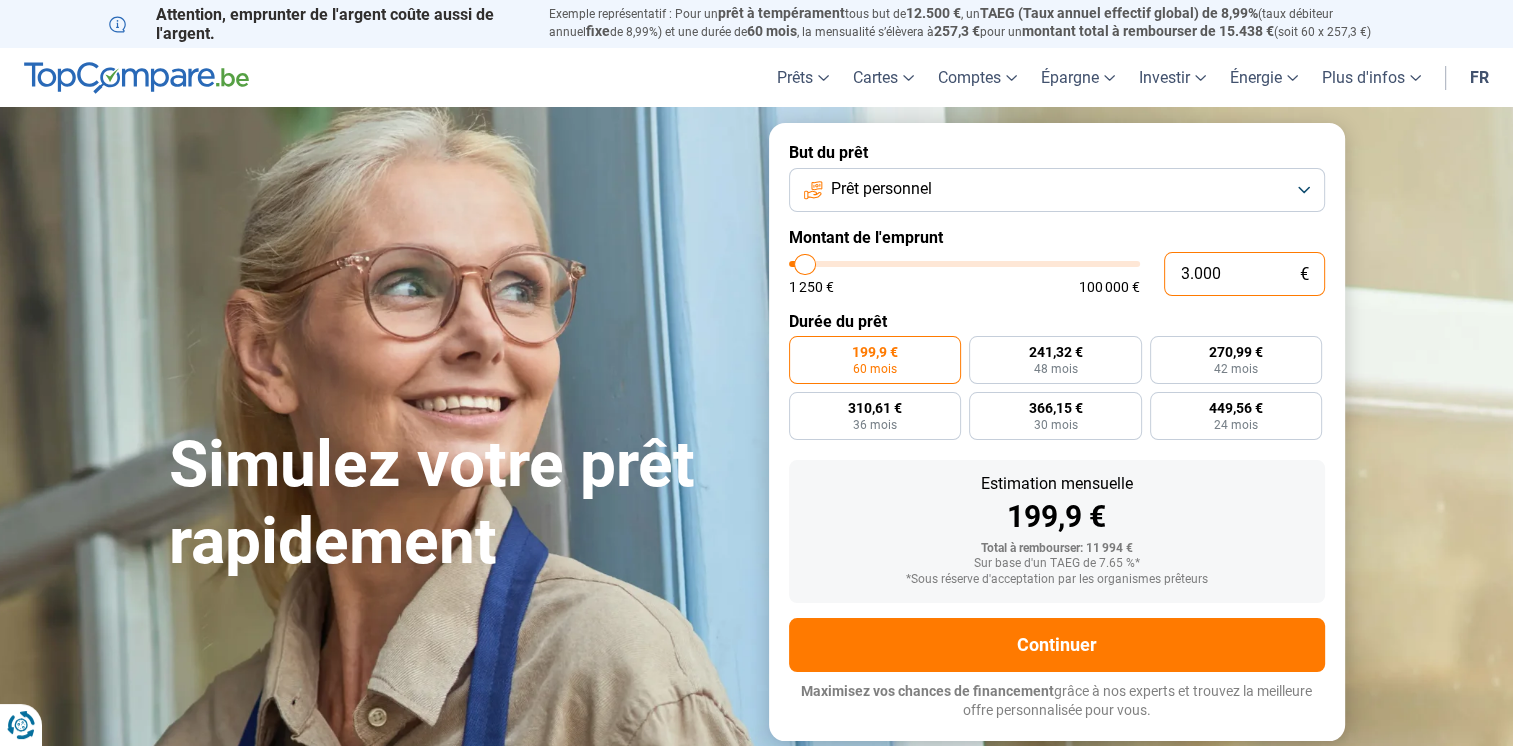 type on "30.000" 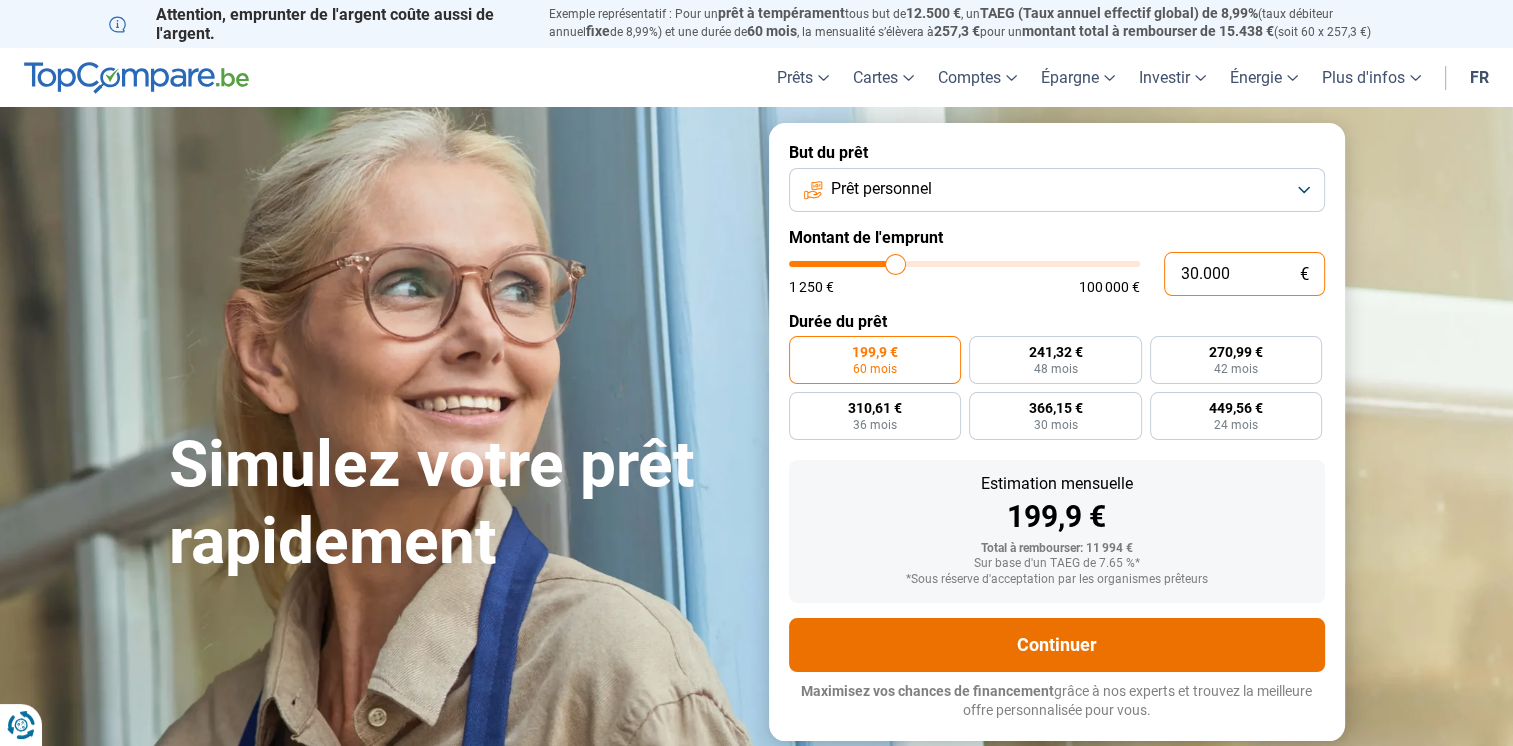 radio on "false" 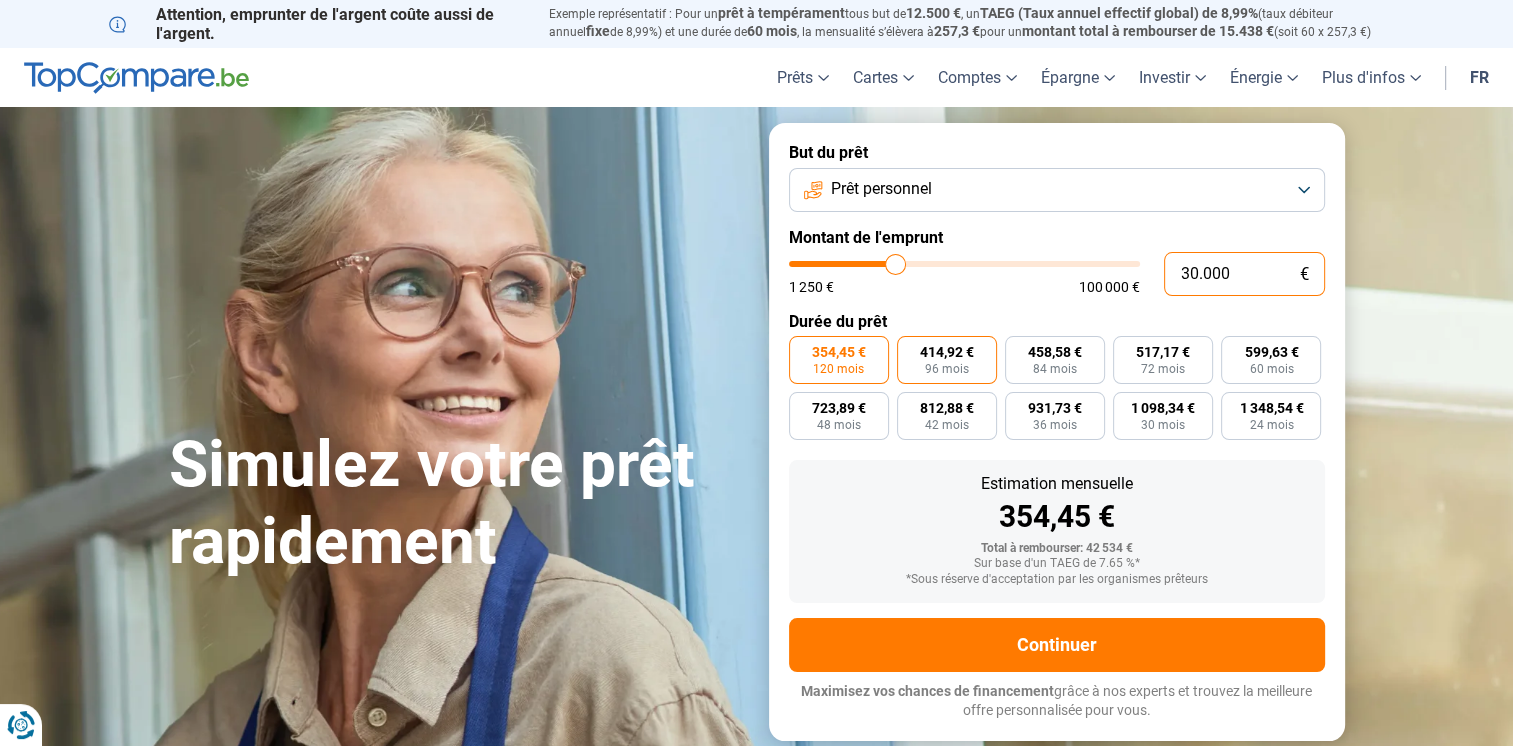 type on "30.000" 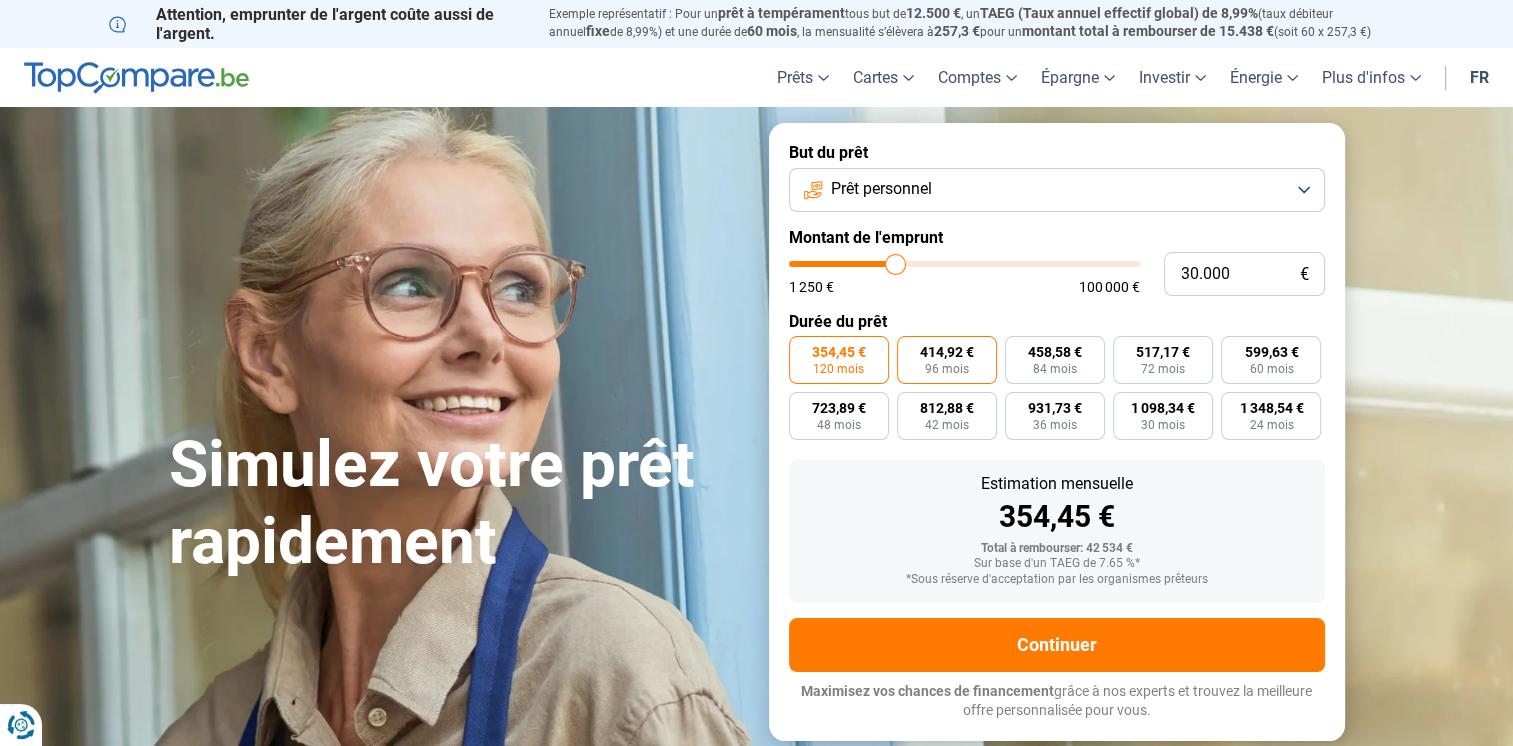 click on "96 mois" at bounding box center (947, 369) 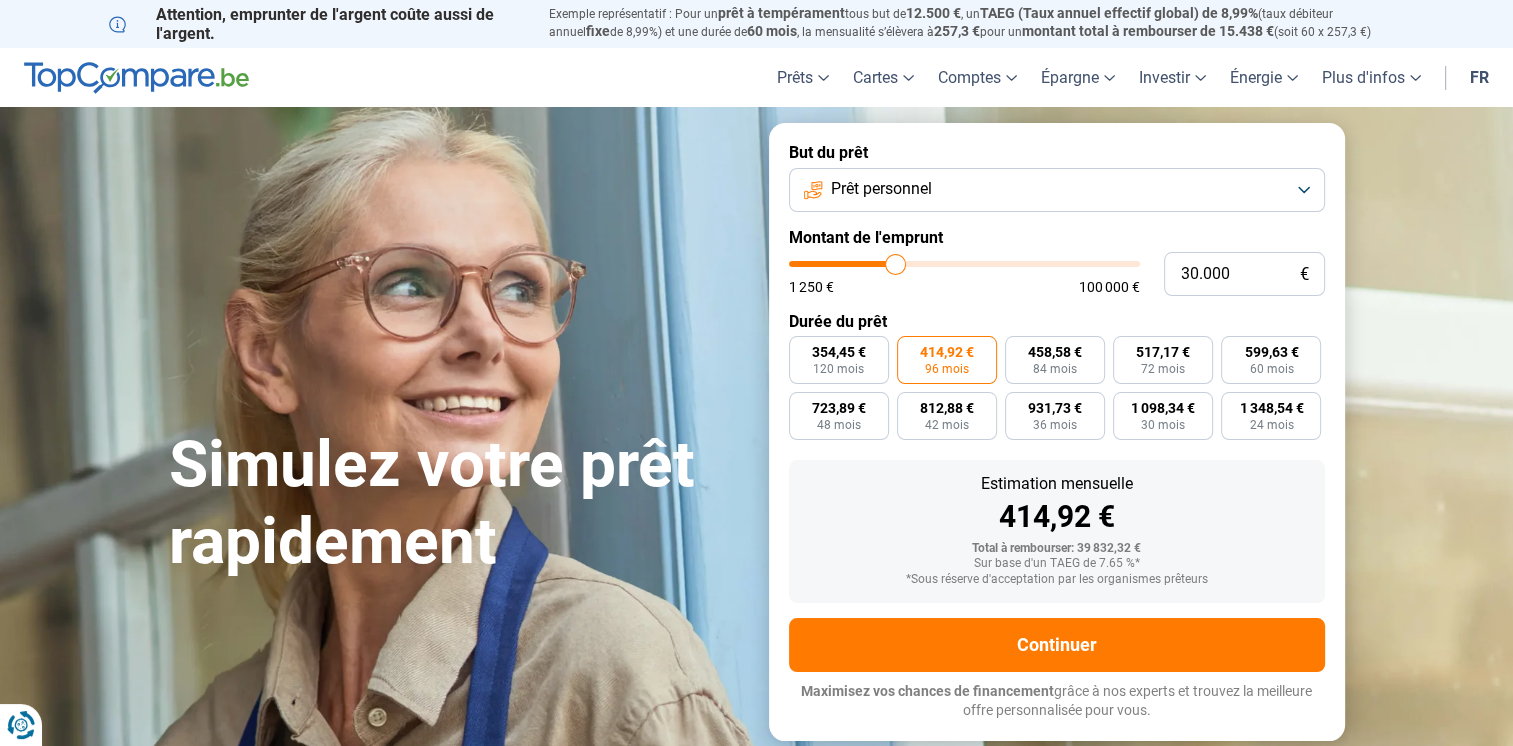 click on "Prêt personnel" at bounding box center [1057, 190] 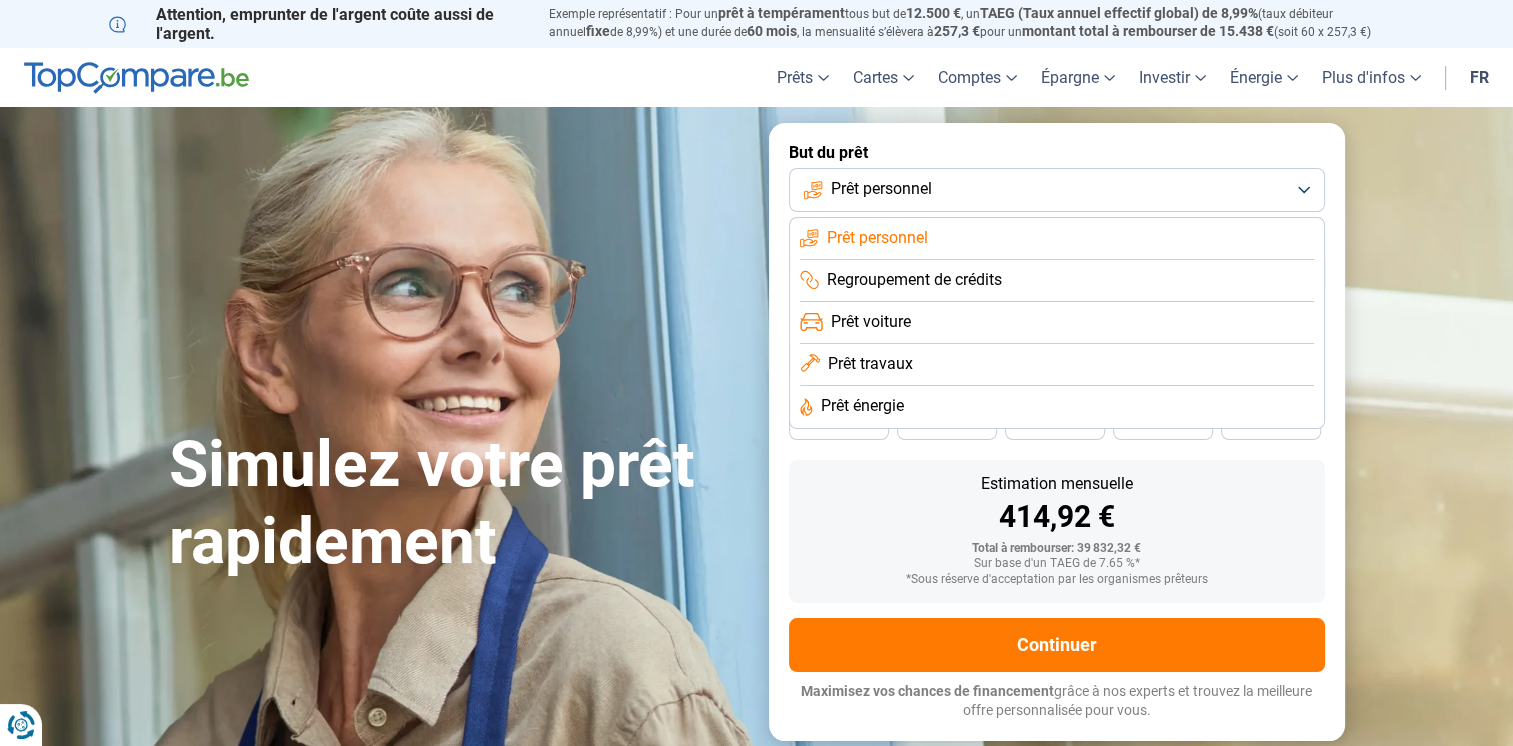 click on "Prêt travaux" at bounding box center (870, 364) 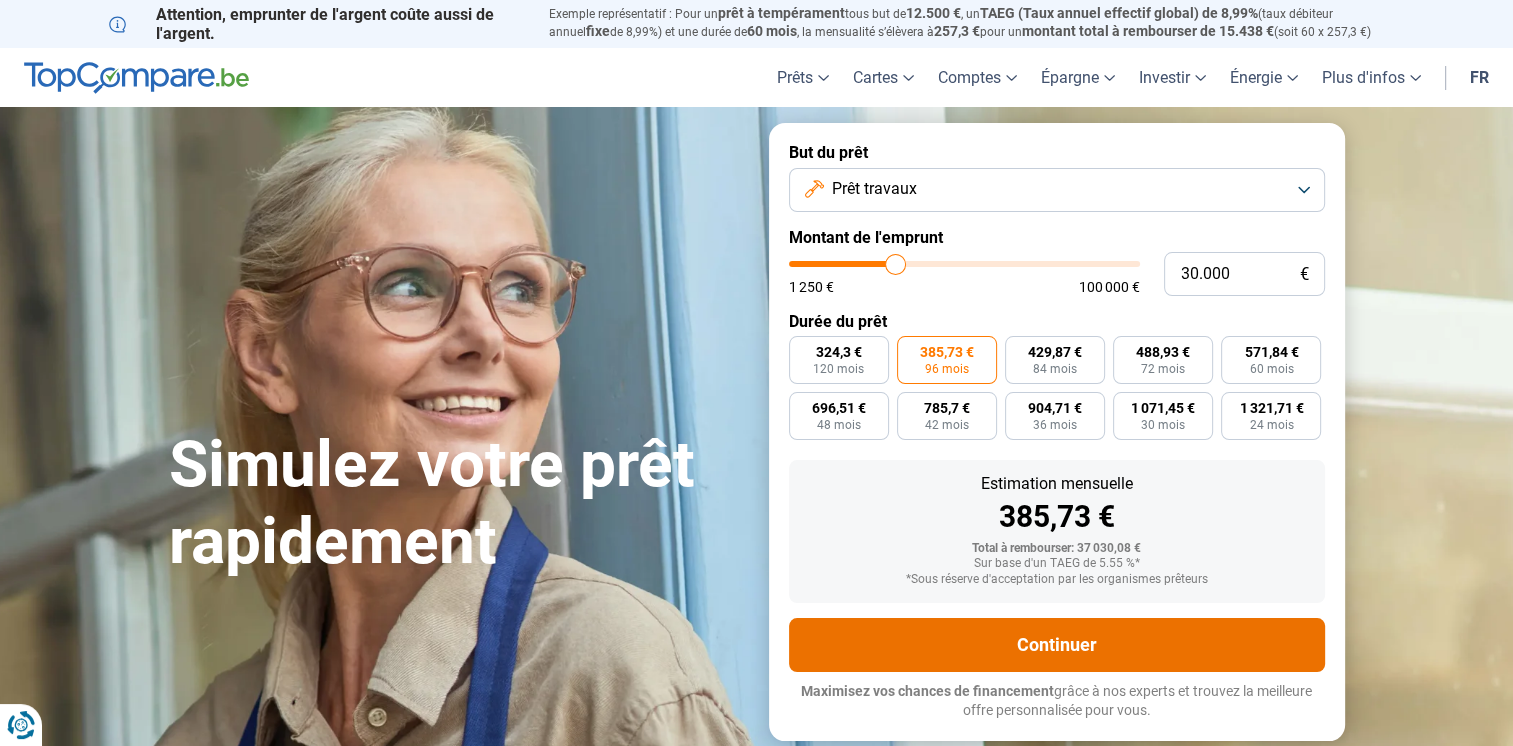 click on "Continuer" at bounding box center [1057, 645] 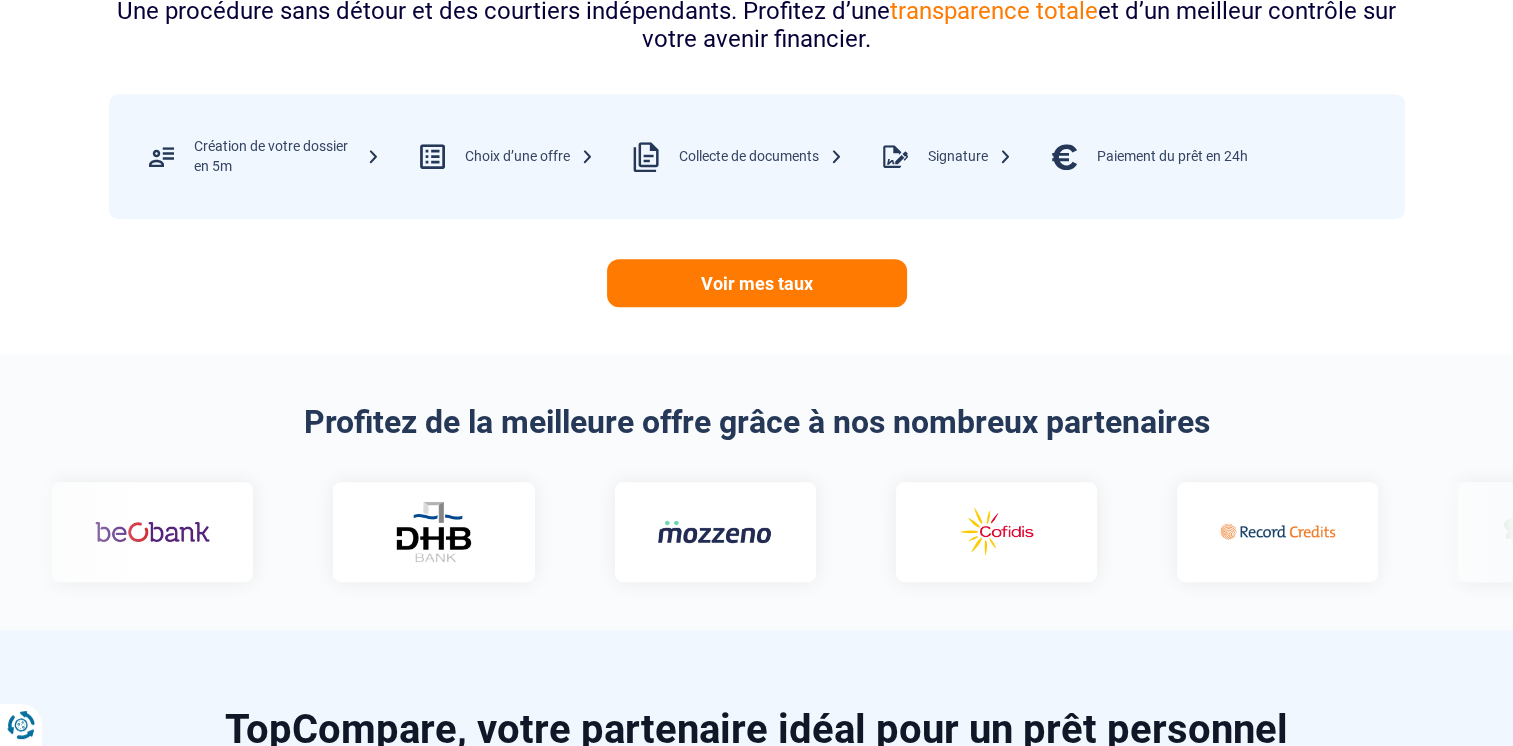 scroll, scrollTop: 900, scrollLeft: 0, axis: vertical 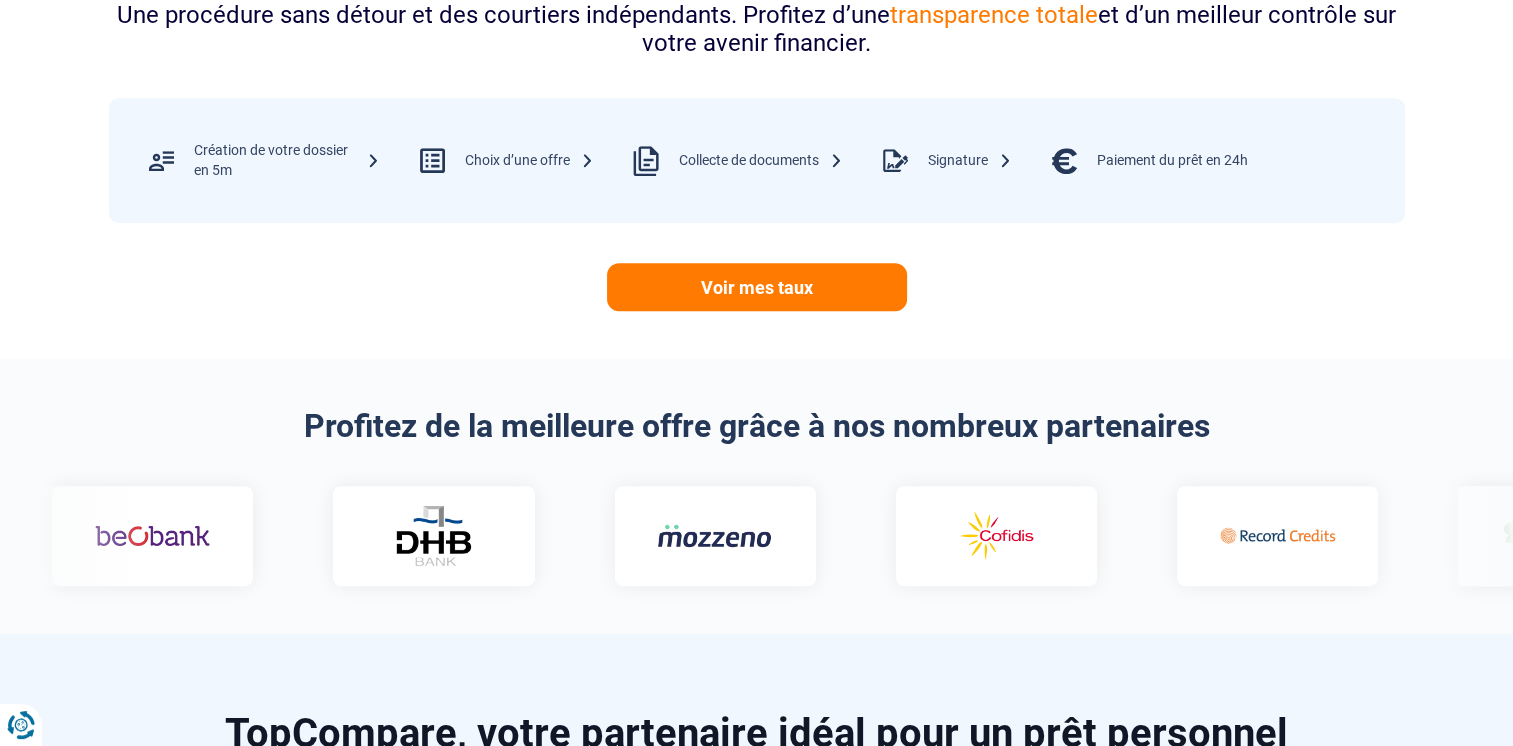 click at bounding box center (3722, 535) 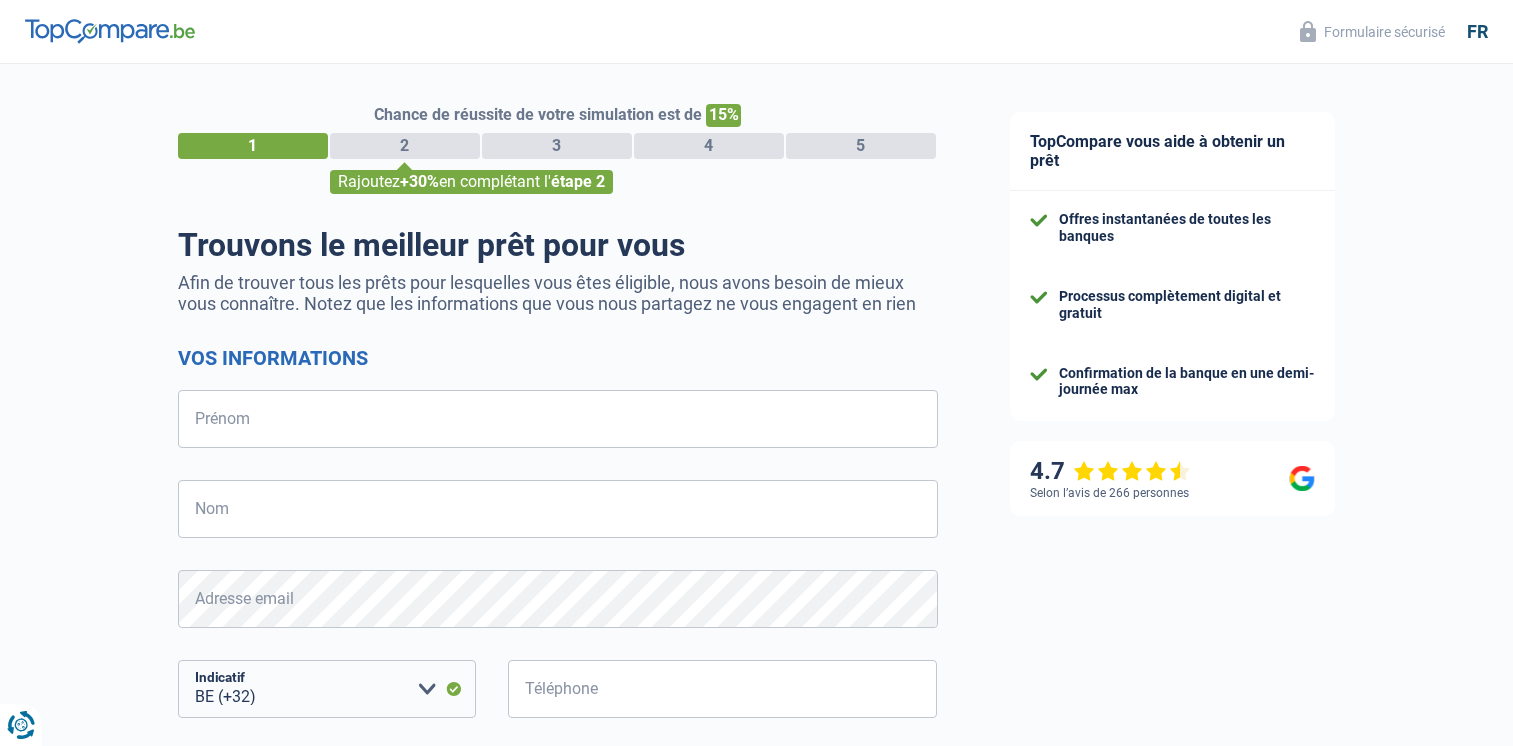 select on "32" 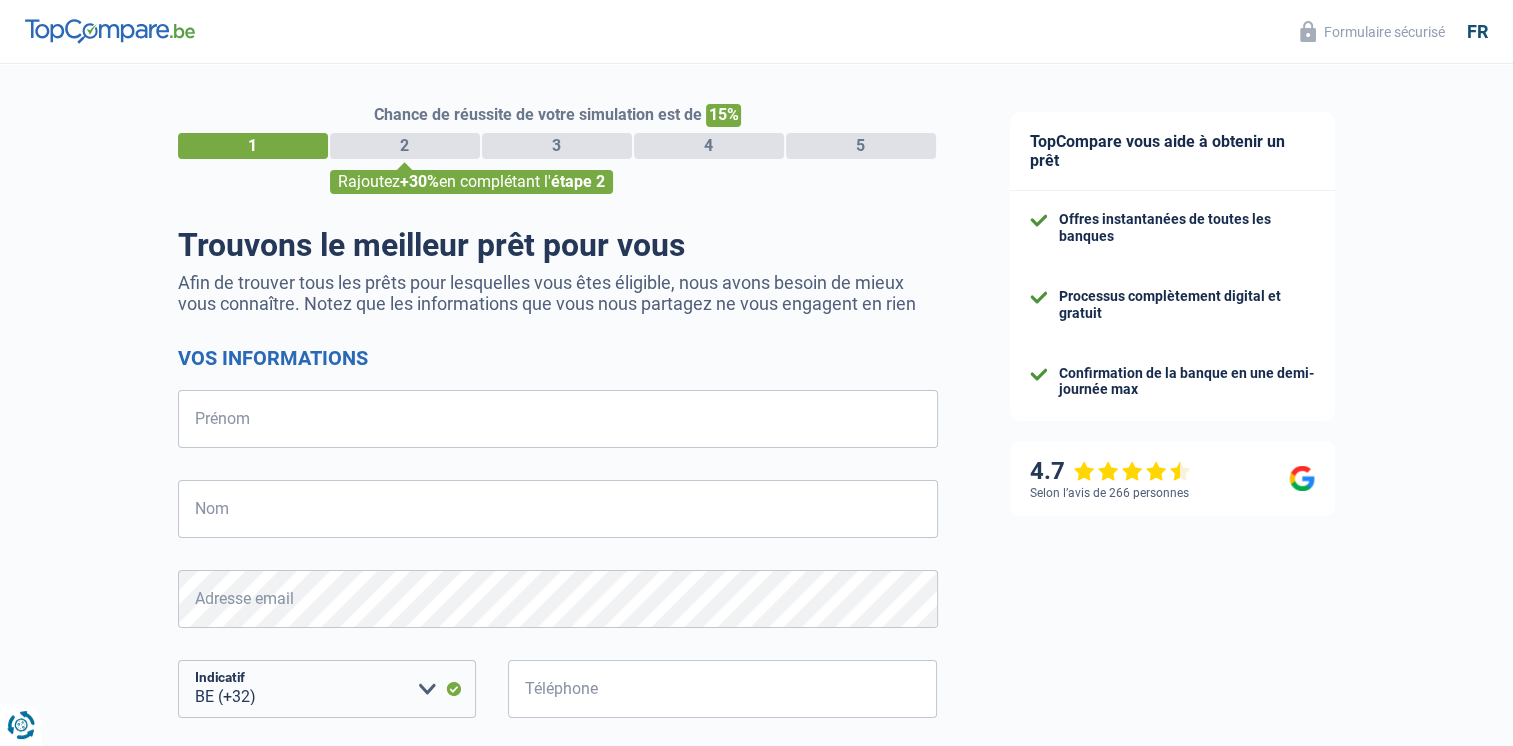 scroll, scrollTop: 0, scrollLeft: 0, axis: both 